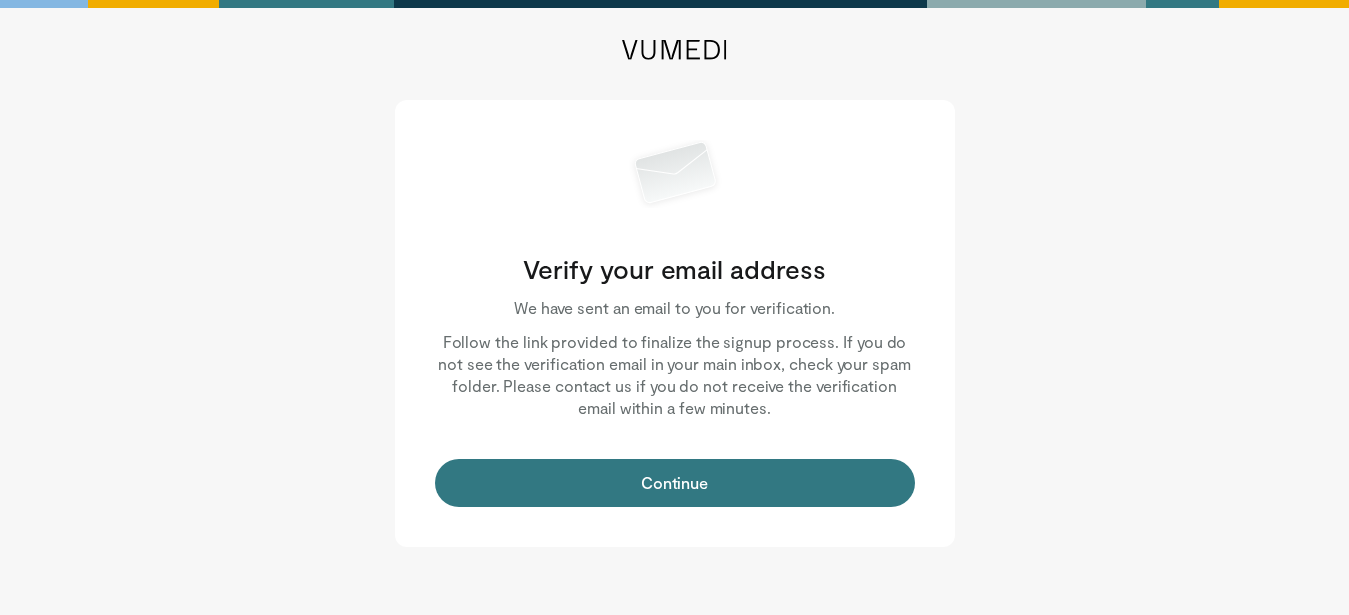 scroll, scrollTop: 0, scrollLeft: 0, axis: both 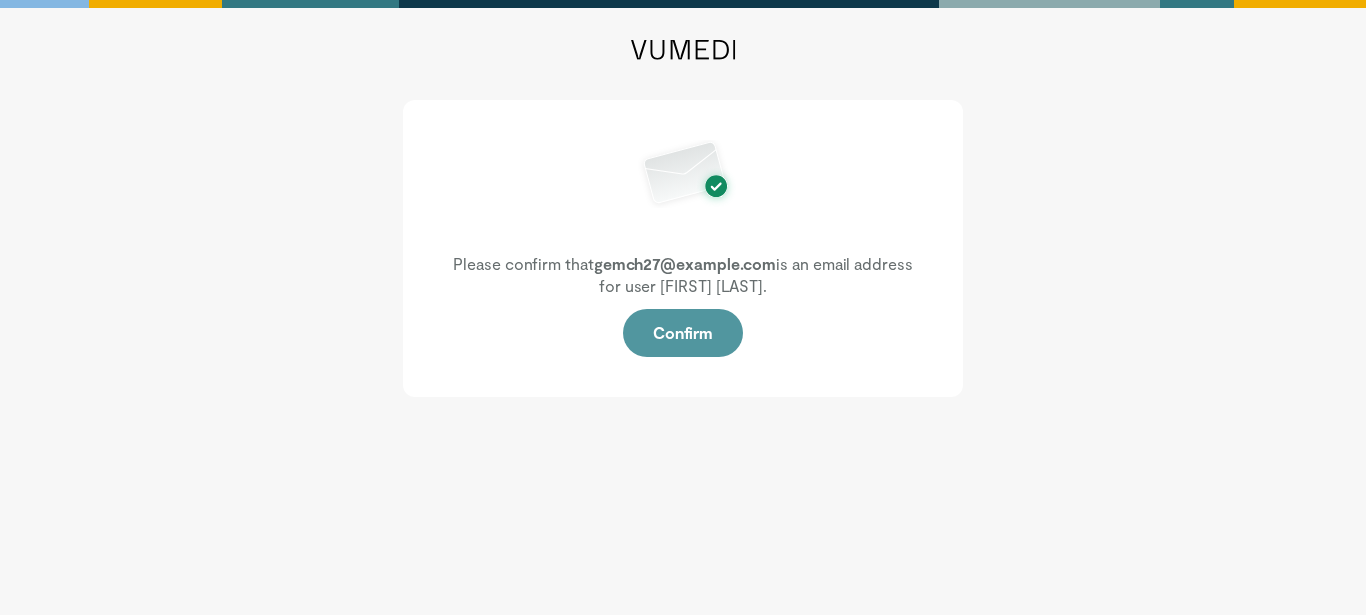 click on "Confirm" at bounding box center [683, 333] 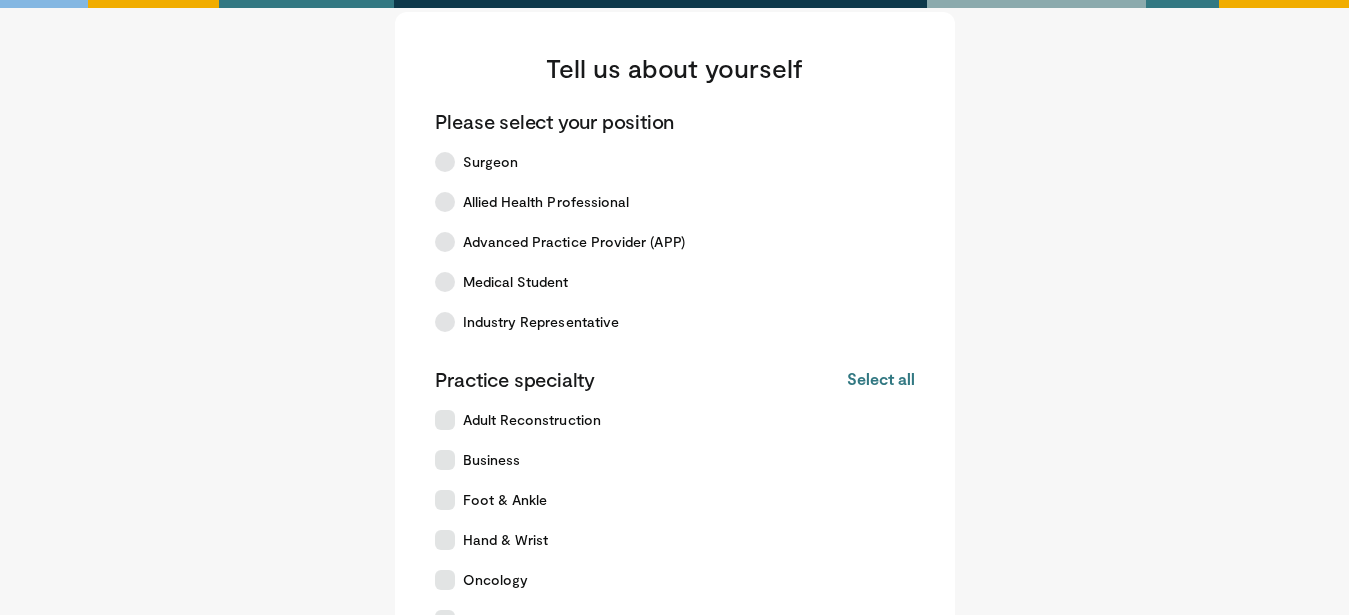 scroll, scrollTop: 61, scrollLeft: 0, axis: vertical 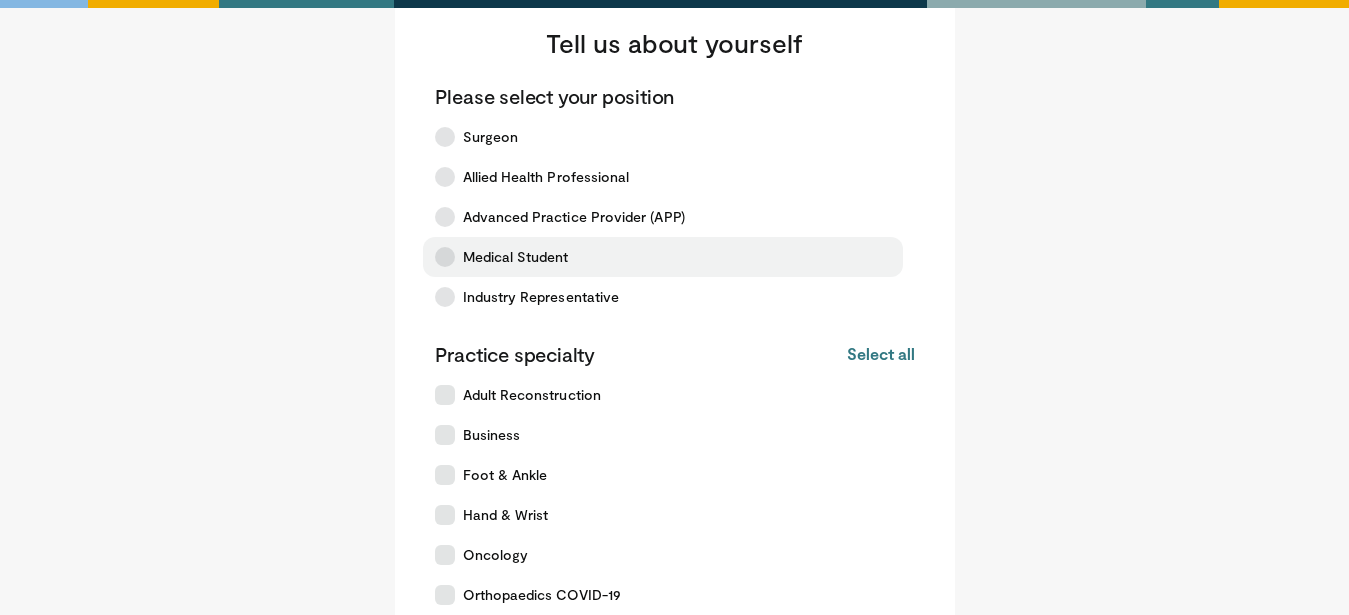 click at bounding box center (445, 257) 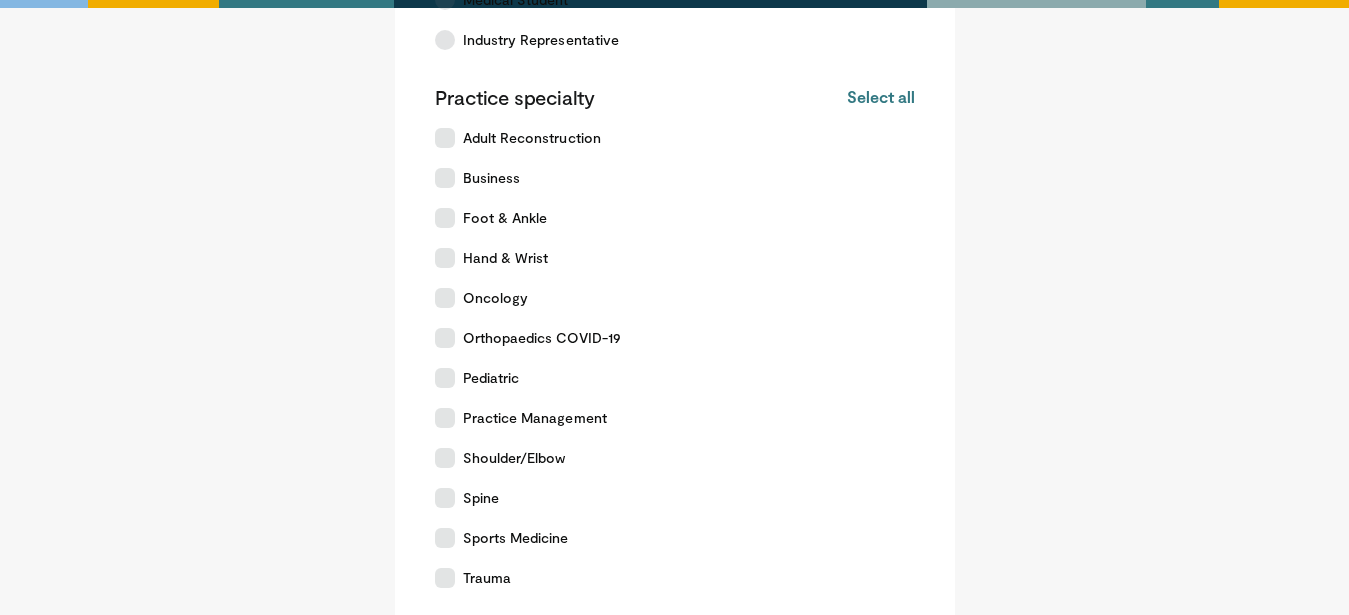 scroll, scrollTop: 313, scrollLeft: 0, axis: vertical 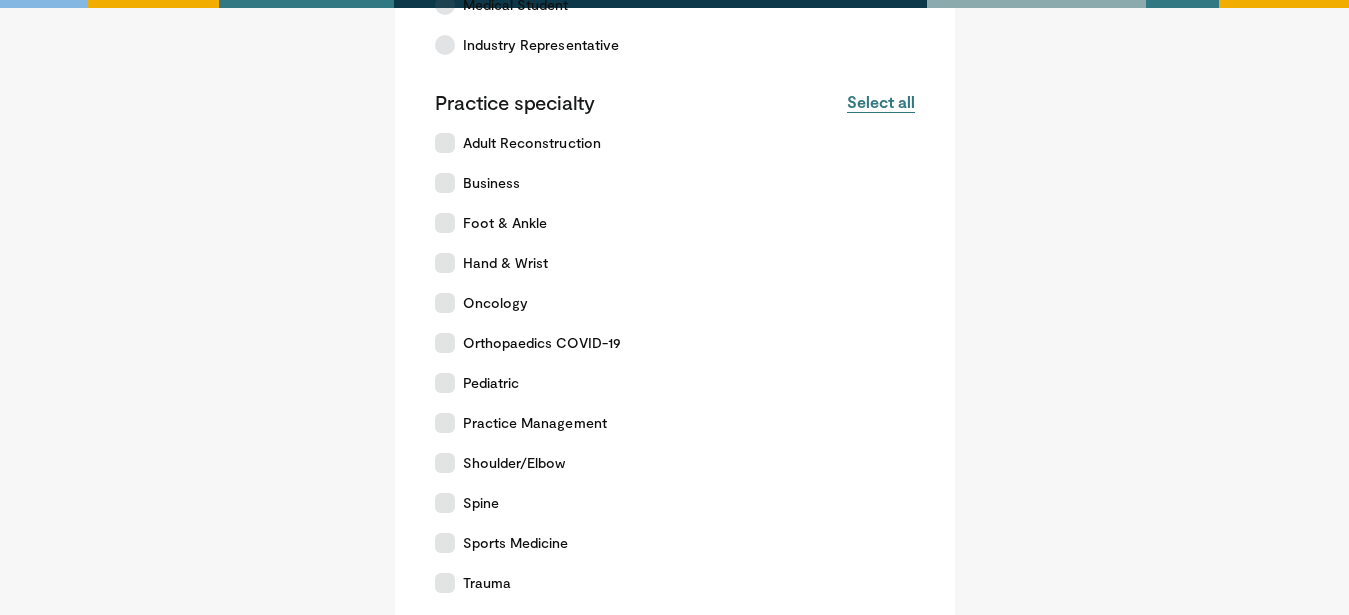 click on "Select all" at bounding box center (880, 102) 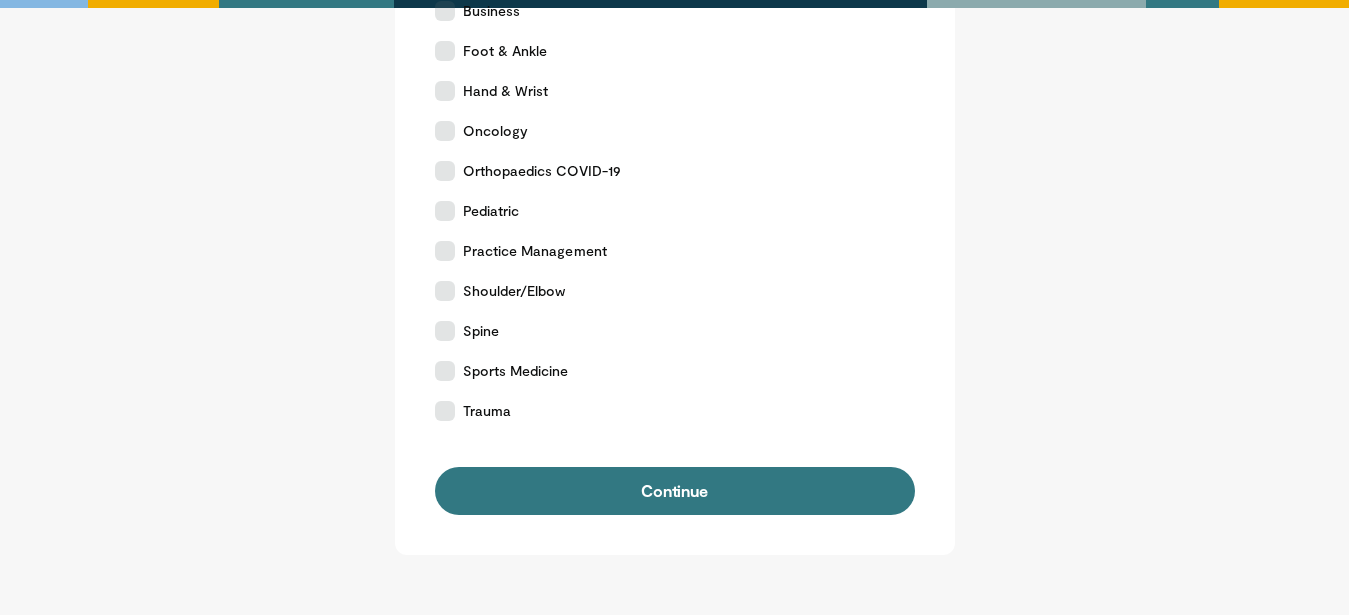 scroll, scrollTop: 493, scrollLeft: 0, axis: vertical 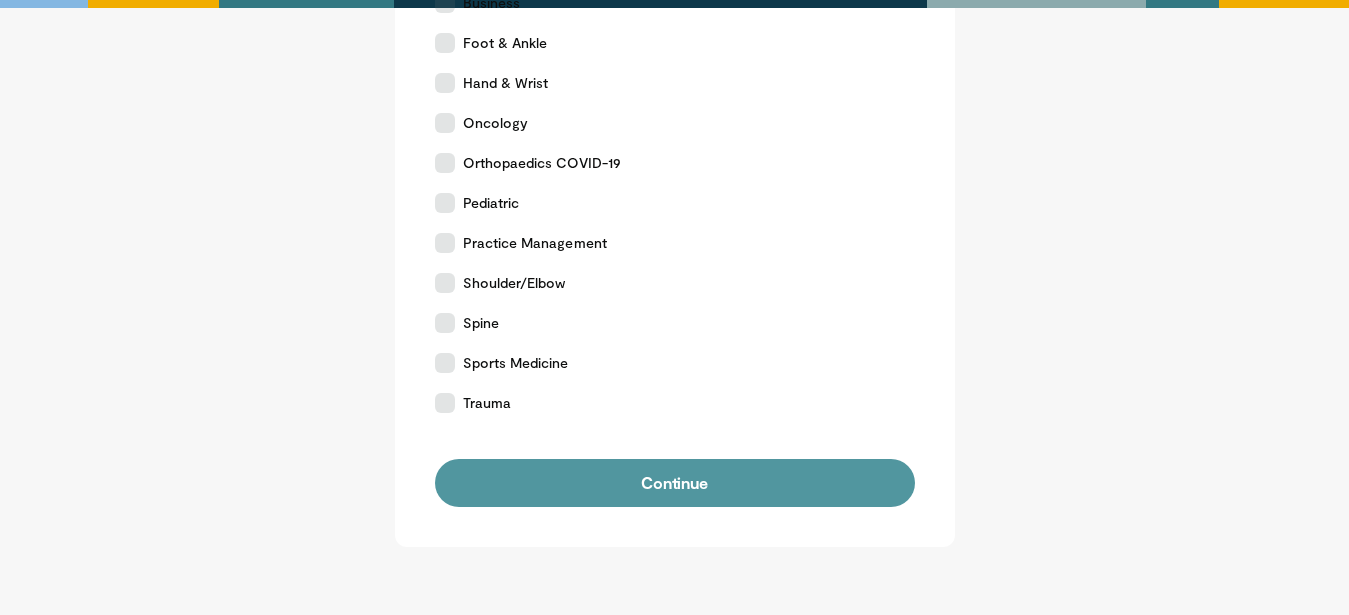 click on "Continue" at bounding box center [675, 483] 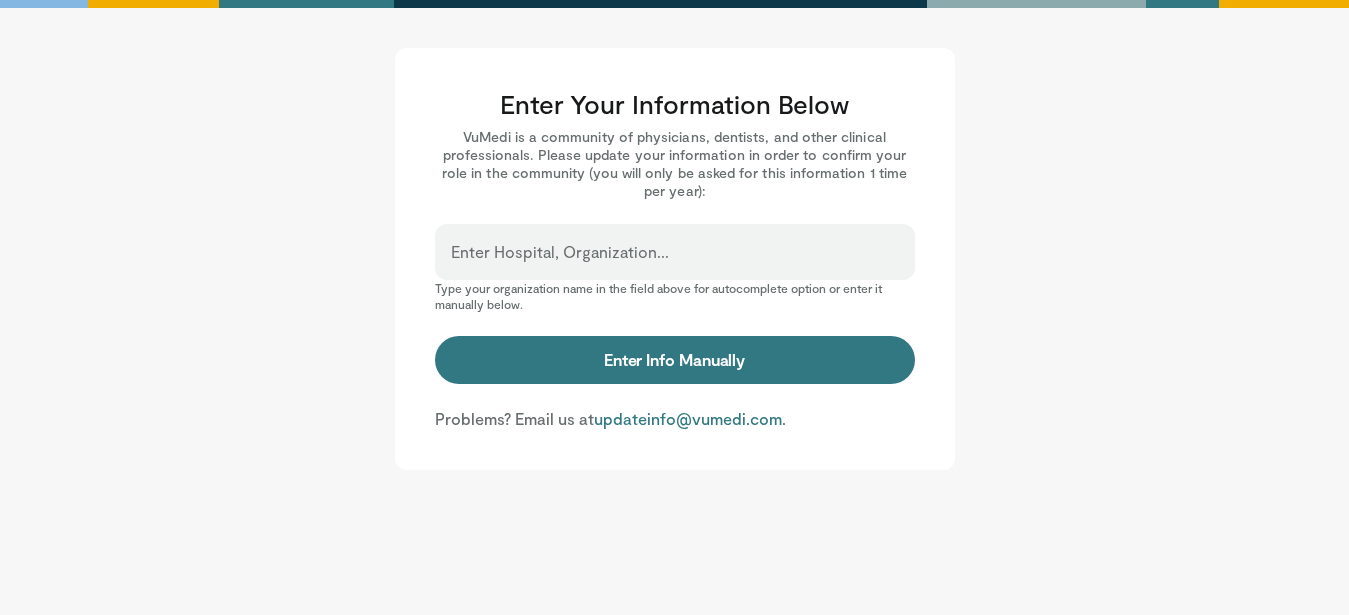 scroll, scrollTop: 0, scrollLeft: 0, axis: both 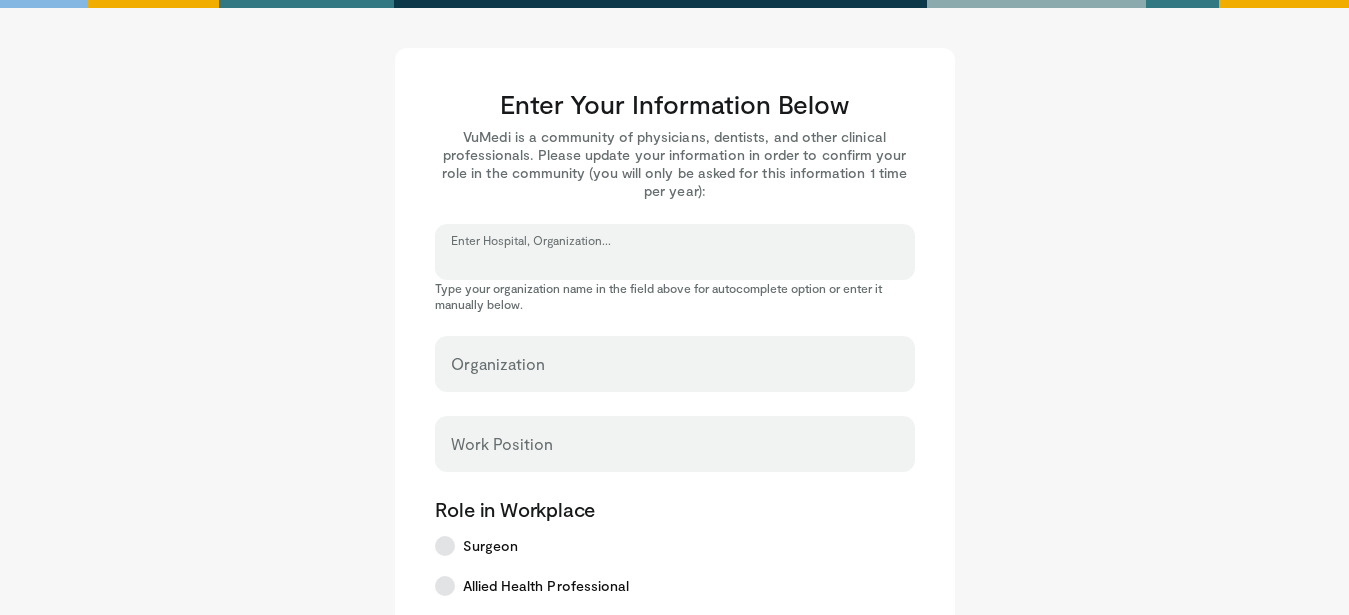click on "Enter Hospital, Organization..." at bounding box center (675, 261) 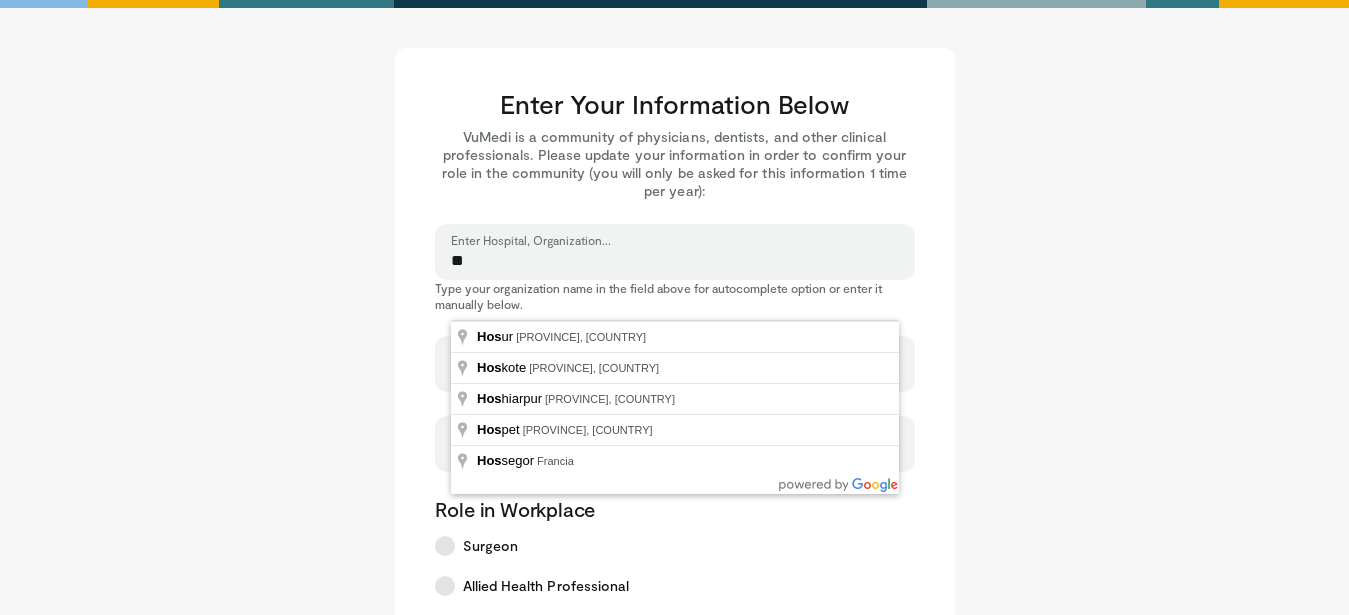 type on "*" 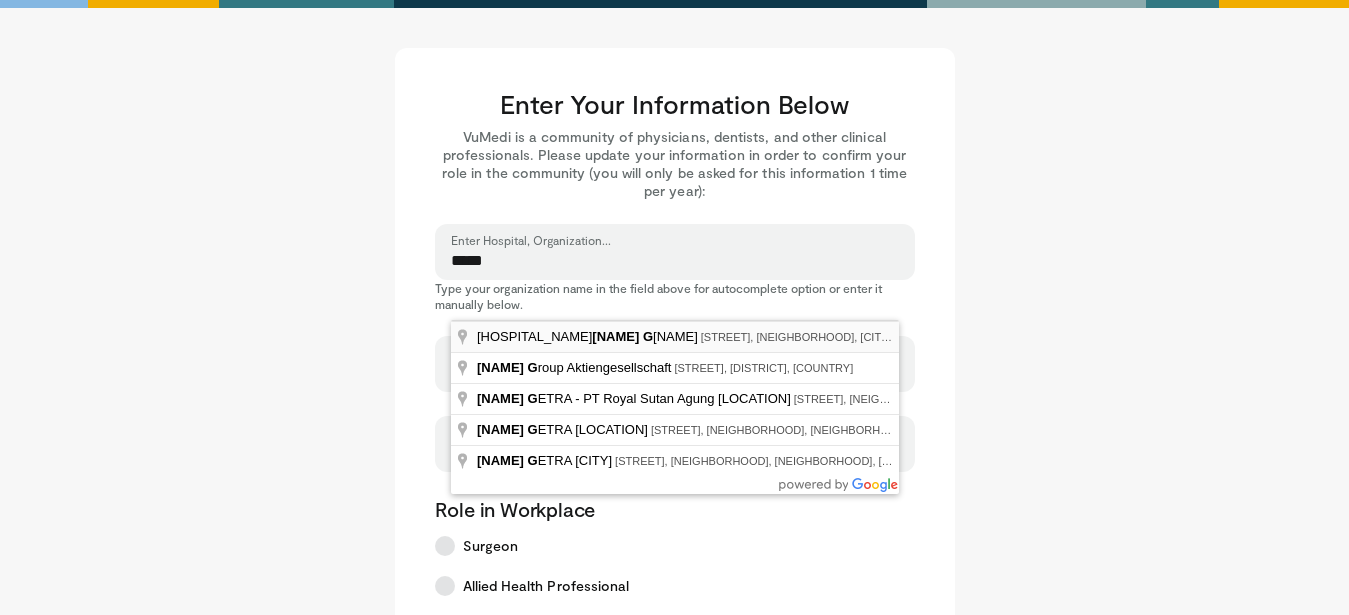 type on "**********" 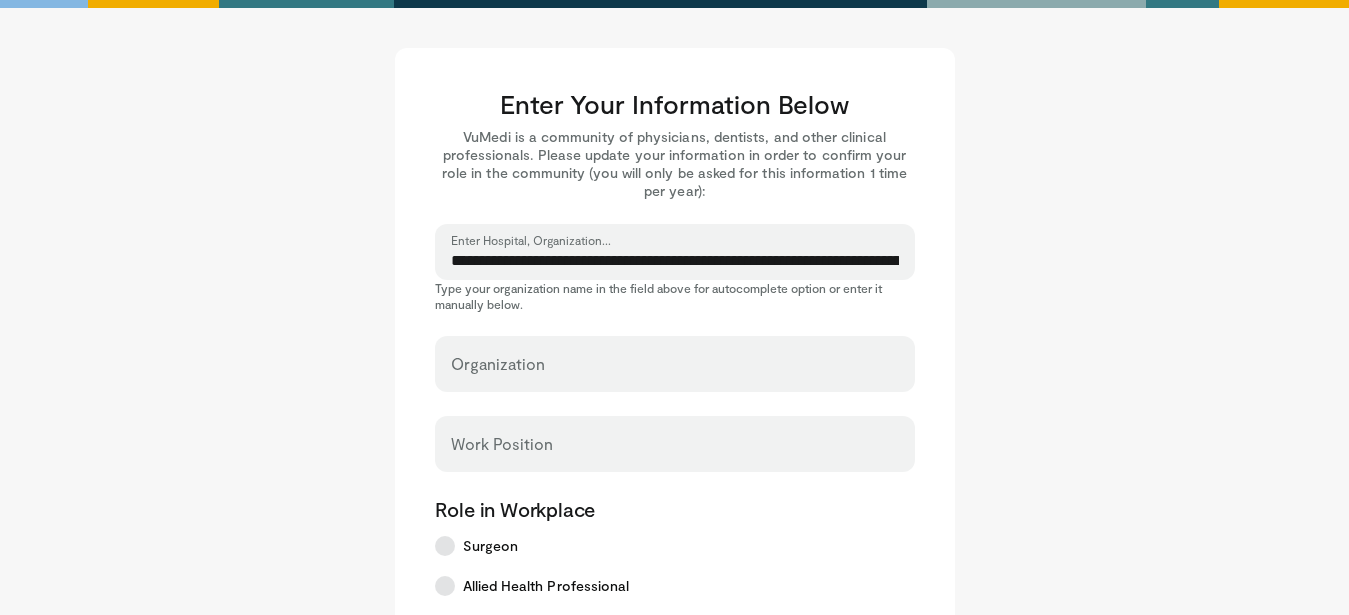 select on "**" 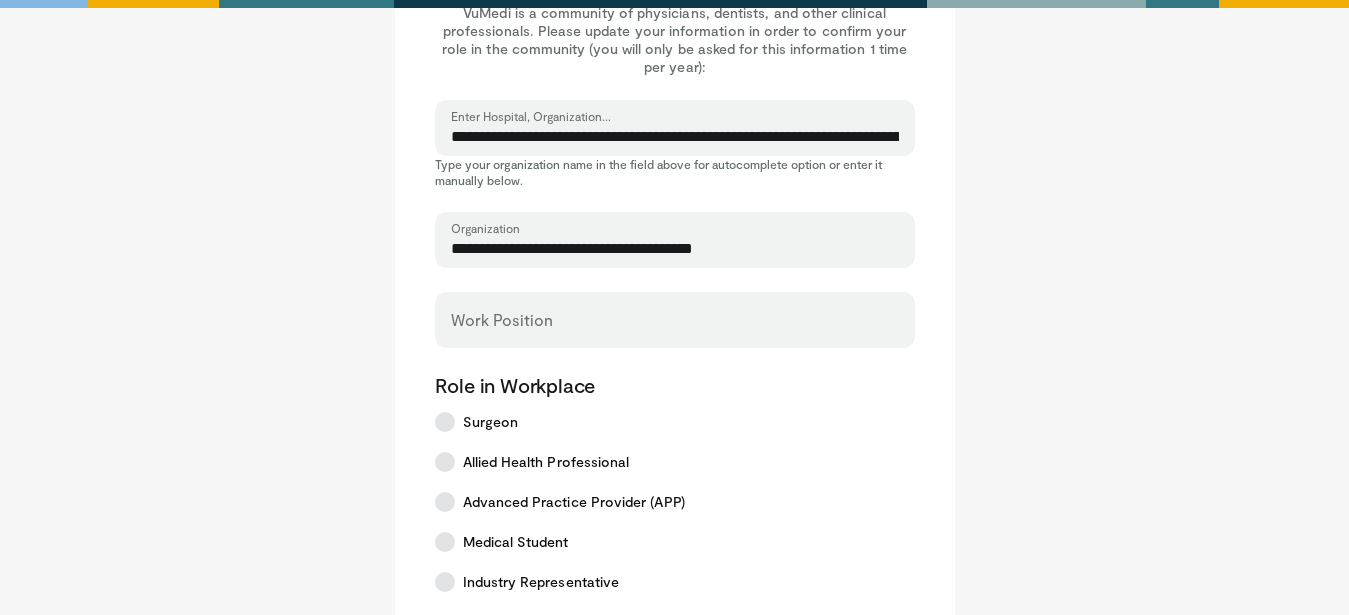 scroll, scrollTop: 171, scrollLeft: 0, axis: vertical 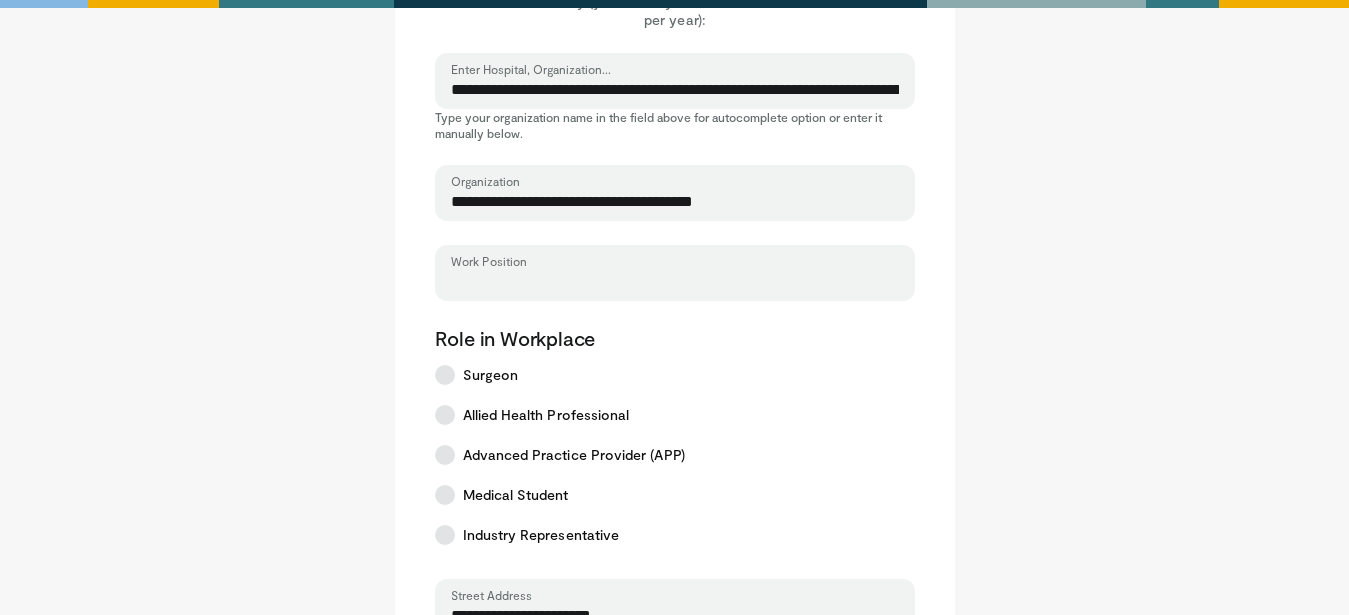 click on "Work Position" at bounding box center [675, 282] 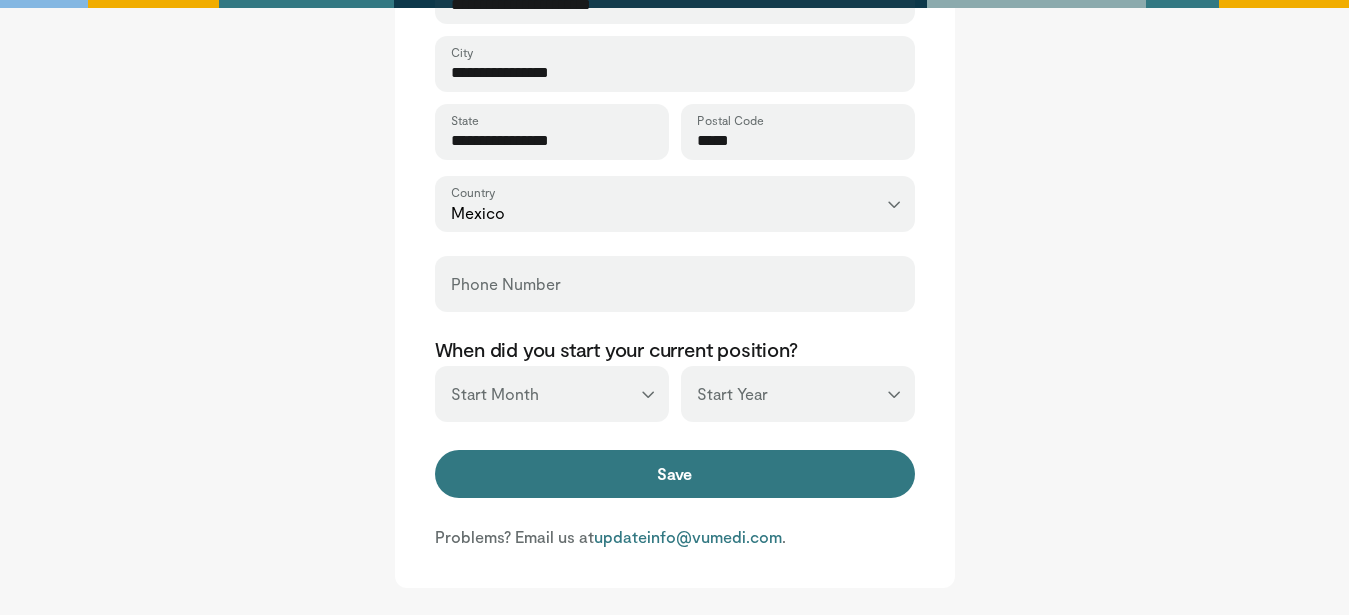 scroll, scrollTop: 783, scrollLeft: 0, axis: vertical 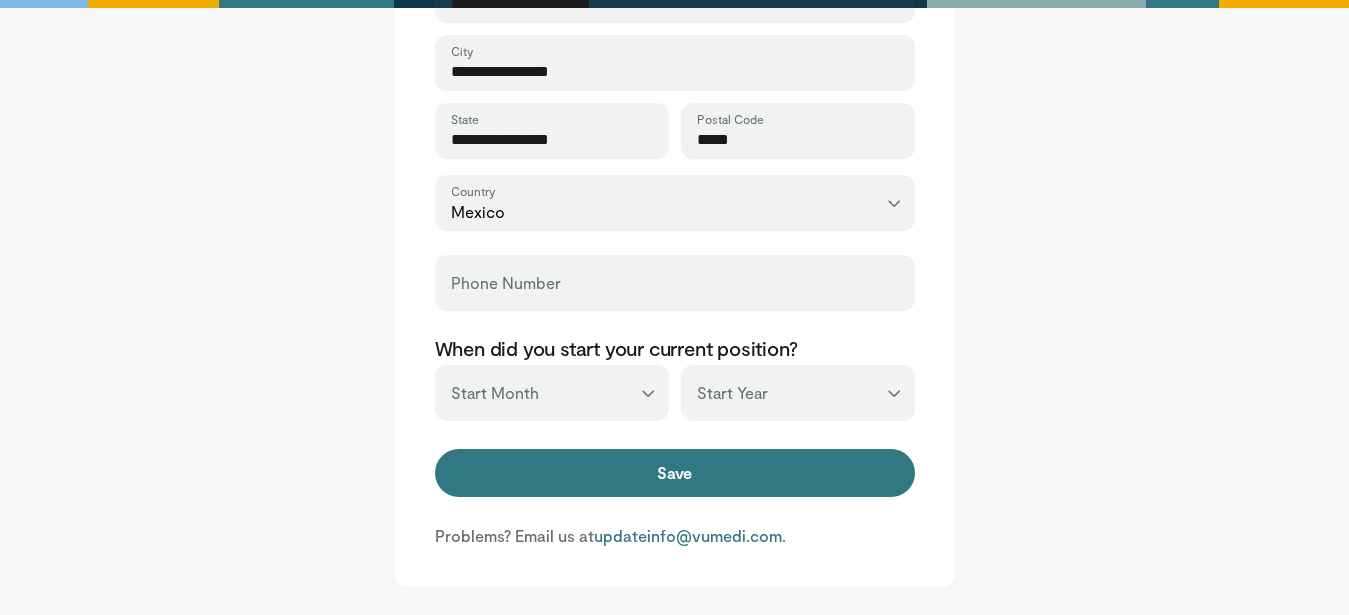 type on "**********" 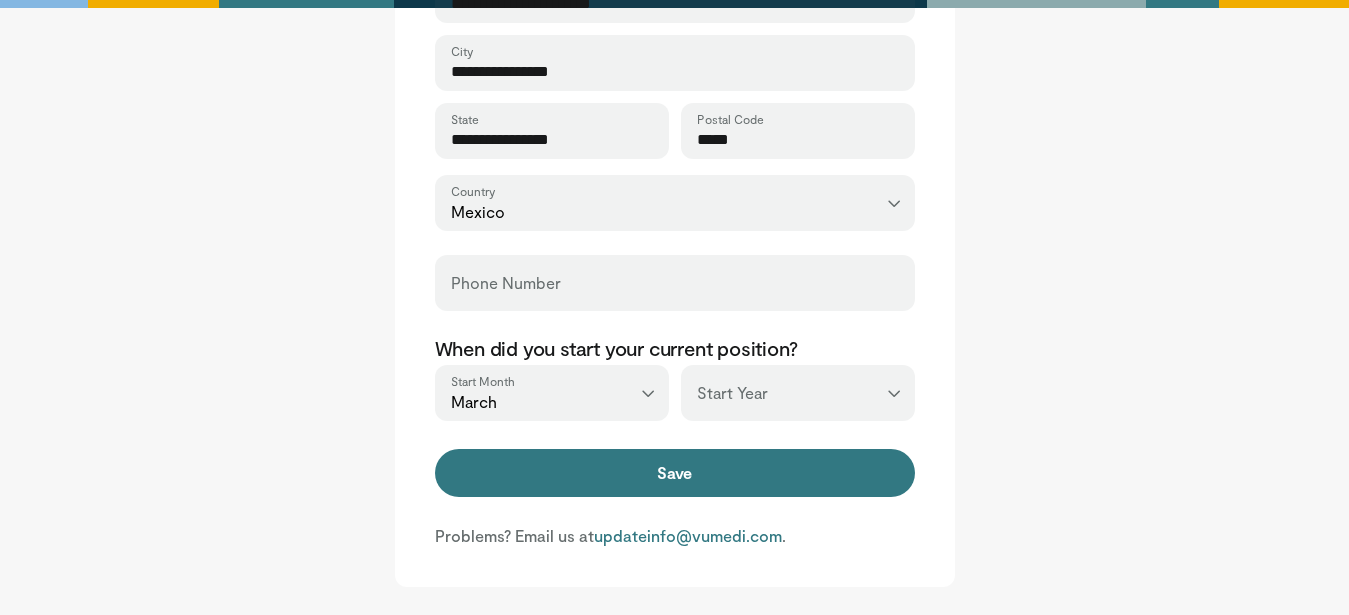 select on "****" 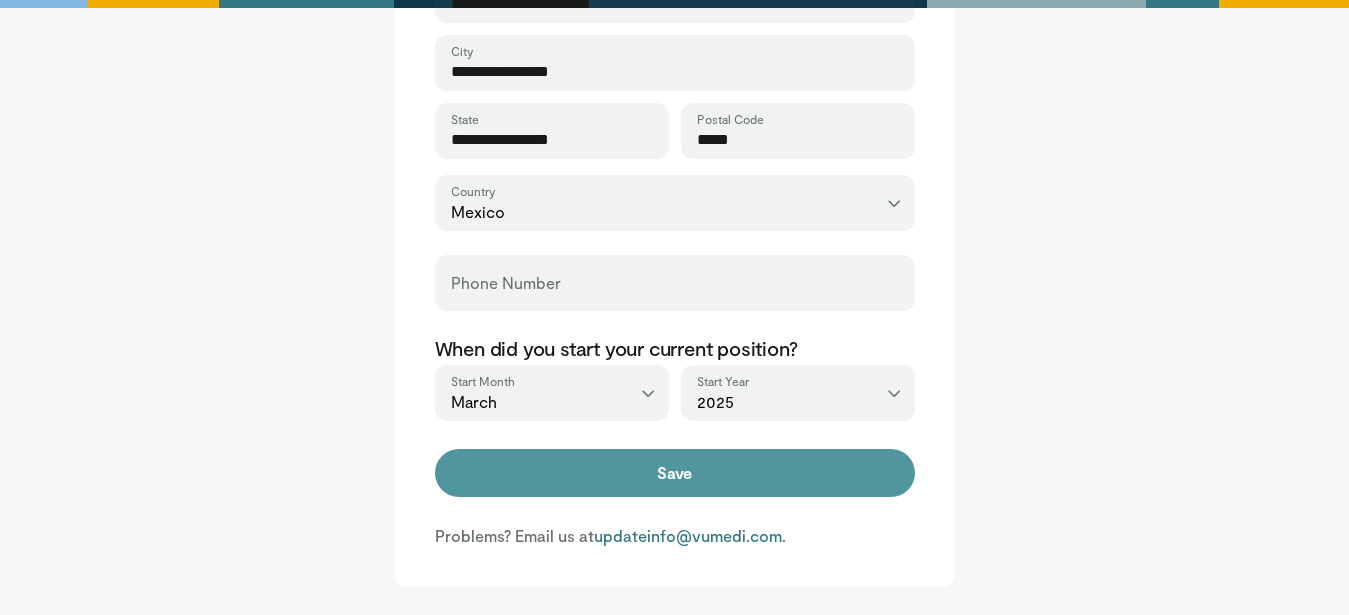 click on "Save" at bounding box center (675, 473) 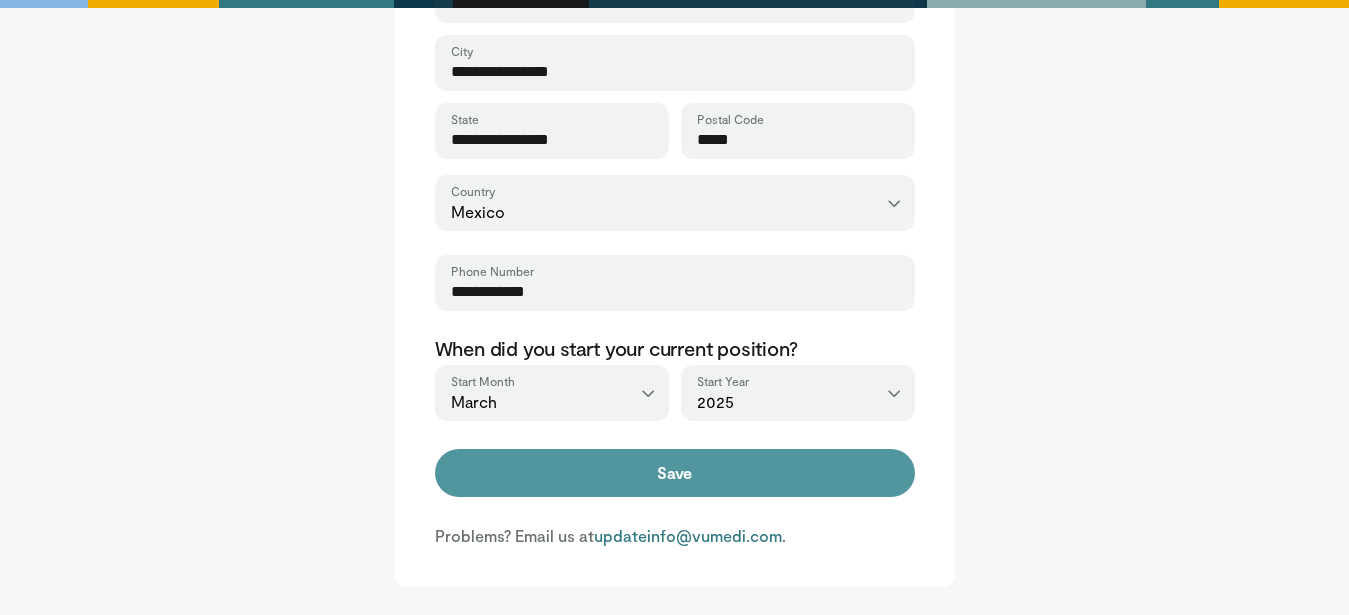 type on "**********" 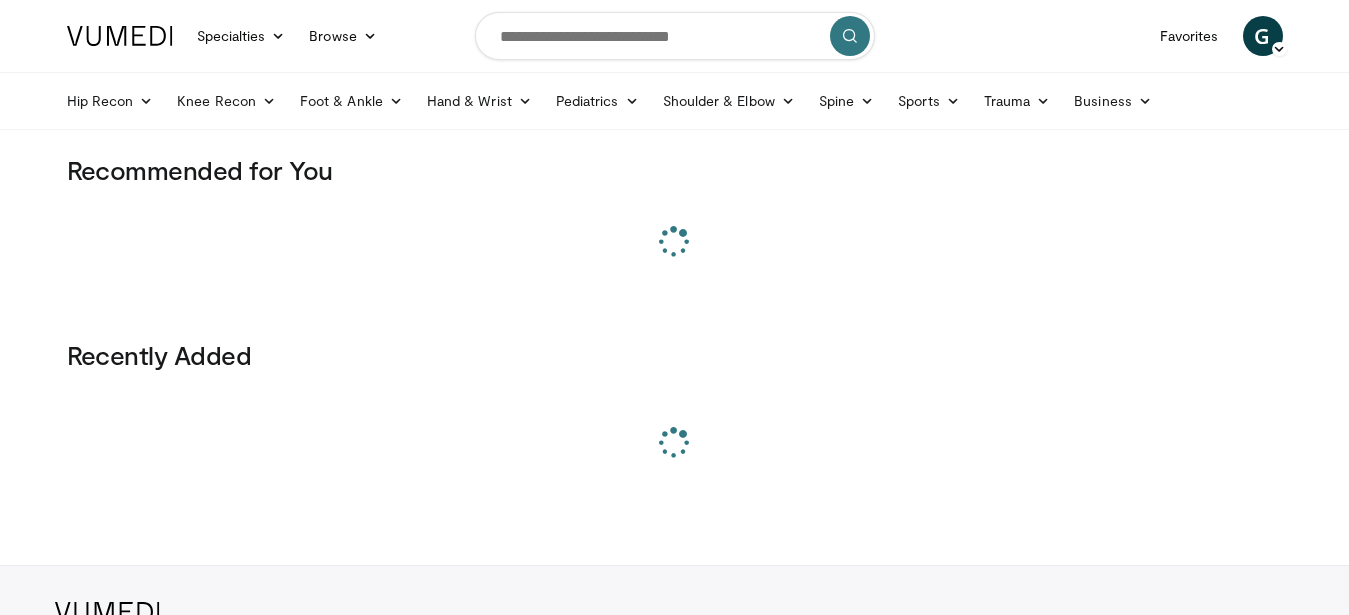 scroll, scrollTop: 0, scrollLeft: 0, axis: both 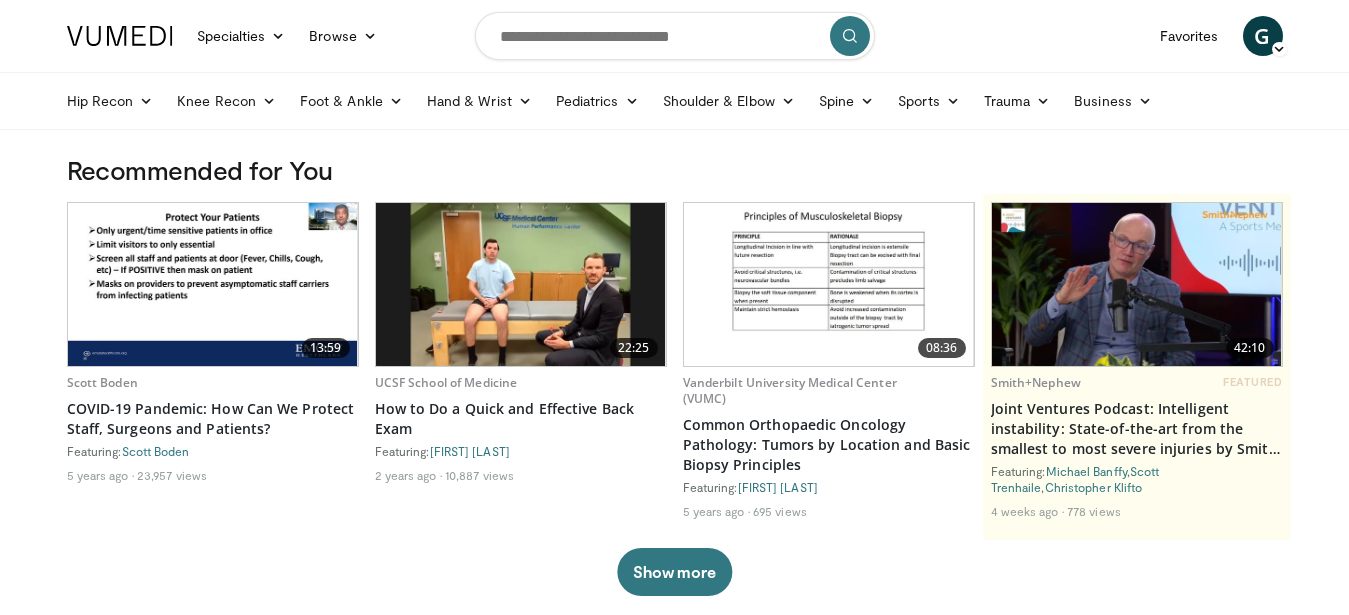 click at bounding box center (521, 284) 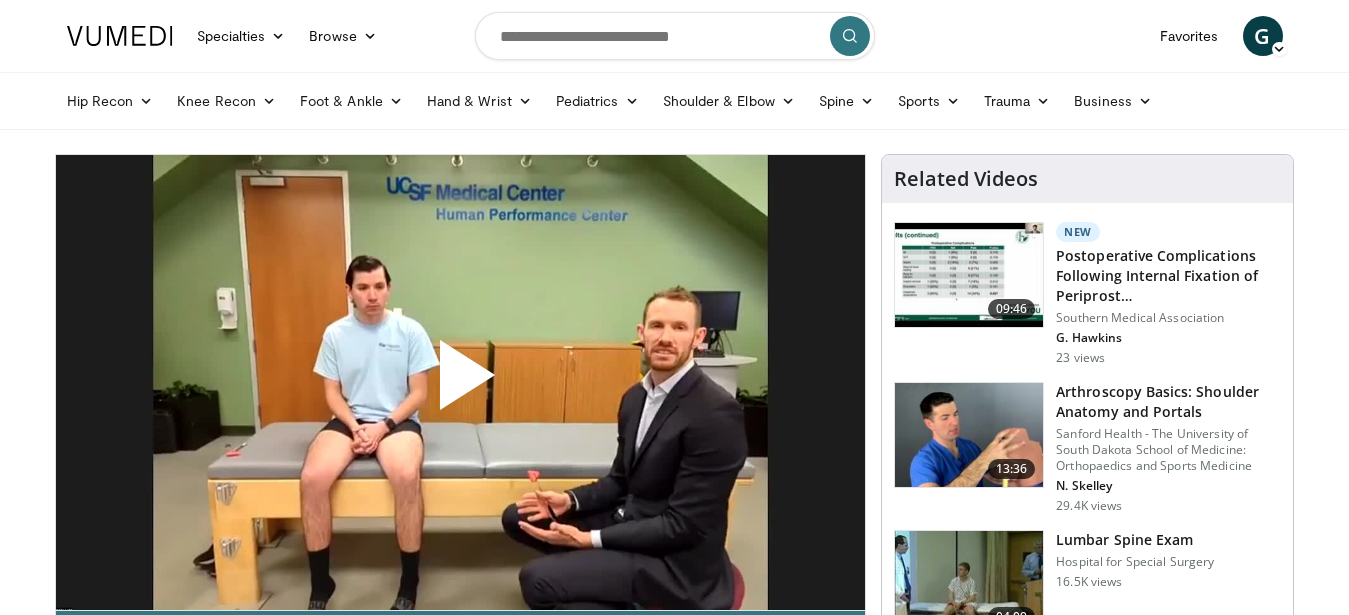 scroll, scrollTop: 0, scrollLeft: 0, axis: both 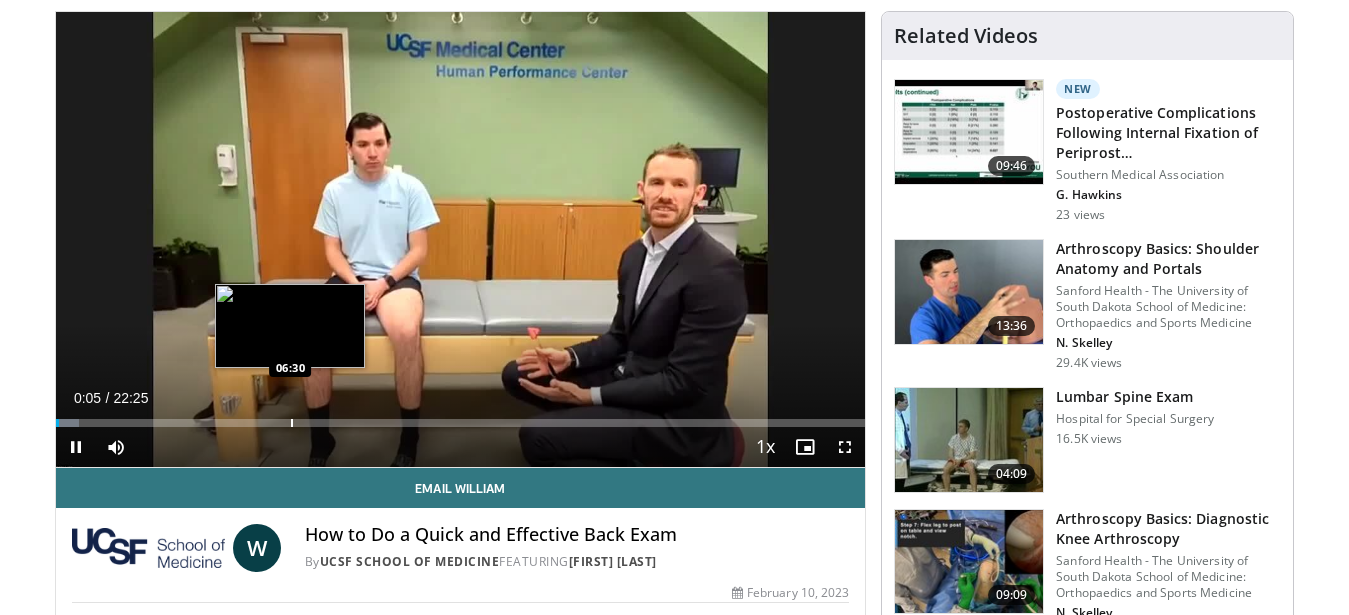 click on "Loaded :  2.94% 00:05 06:30" at bounding box center [461, 417] 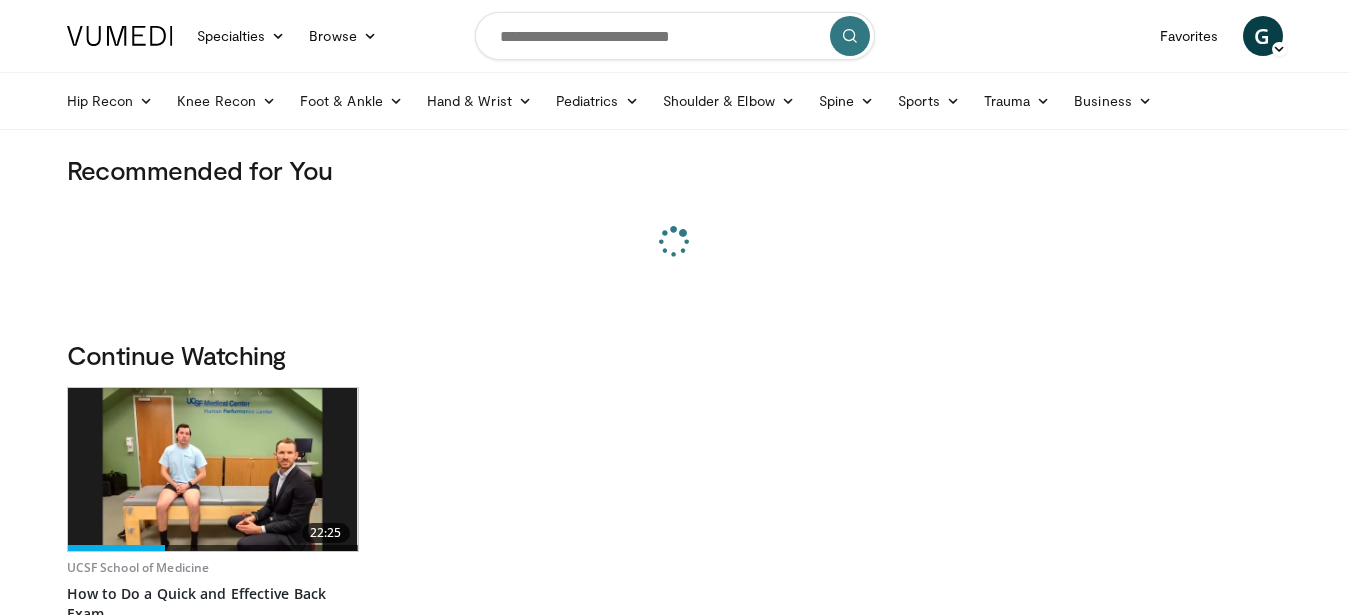 scroll, scrollTop: 0, scrollLeft: 0, axis: both 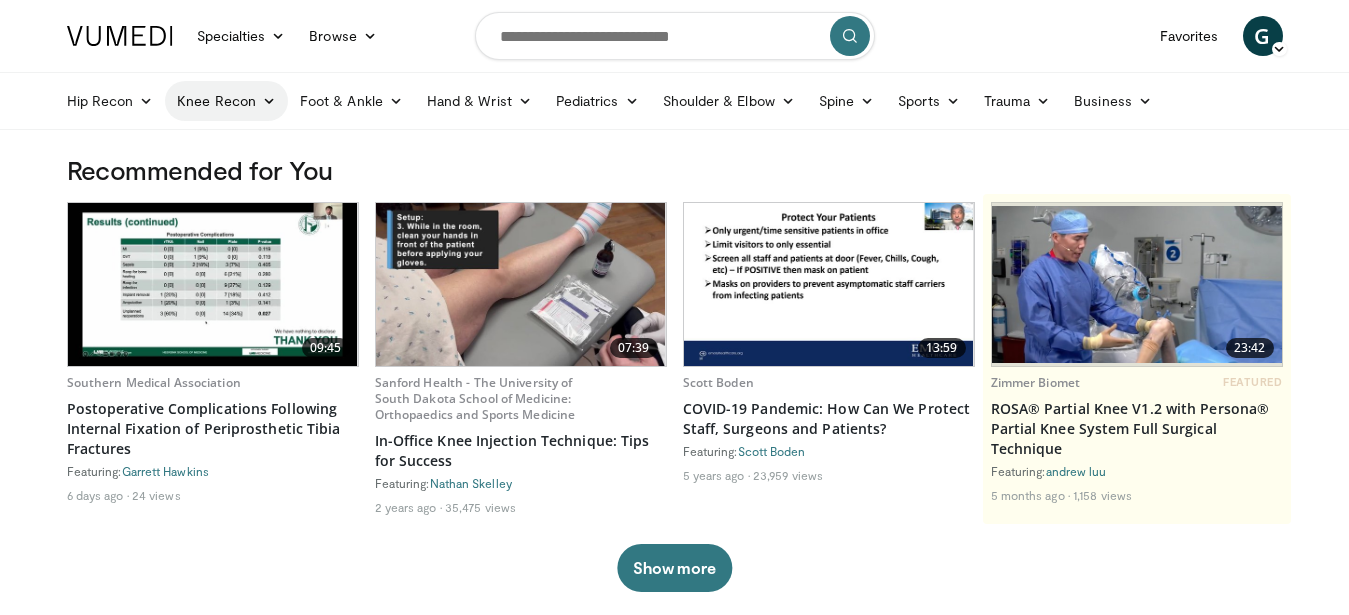 click on "Knee Recon" at bounding box center [226, 101] 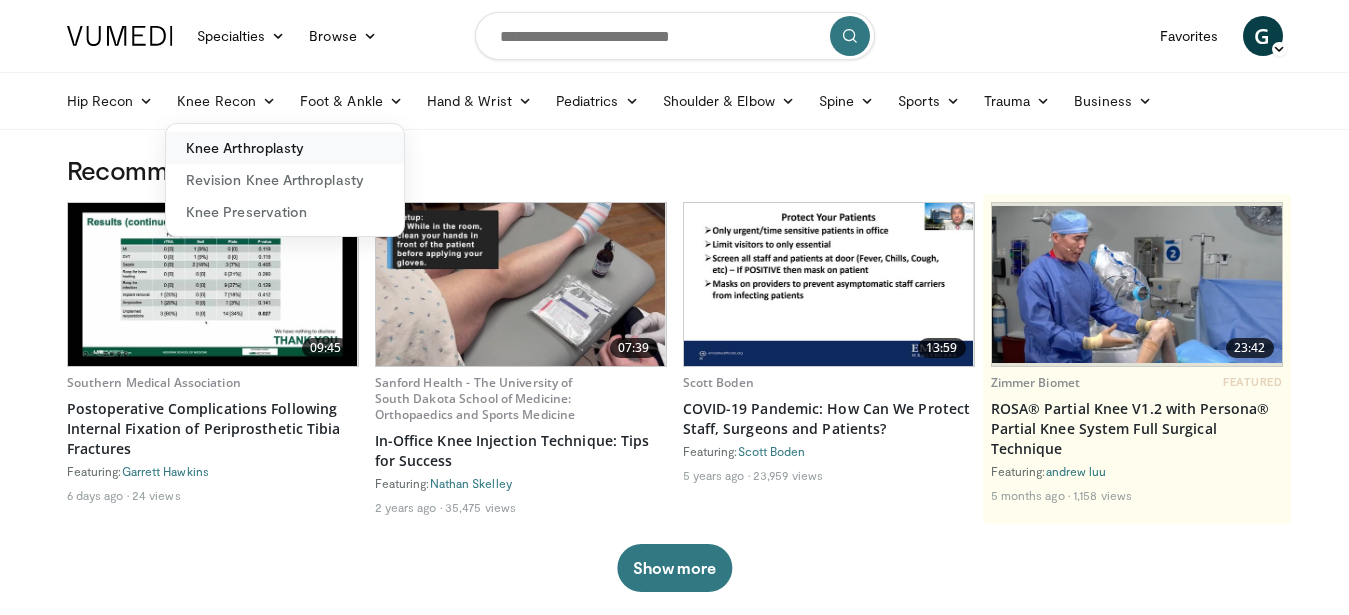 click on "Knee Arthroplasty" at bounding box center (285, 148) 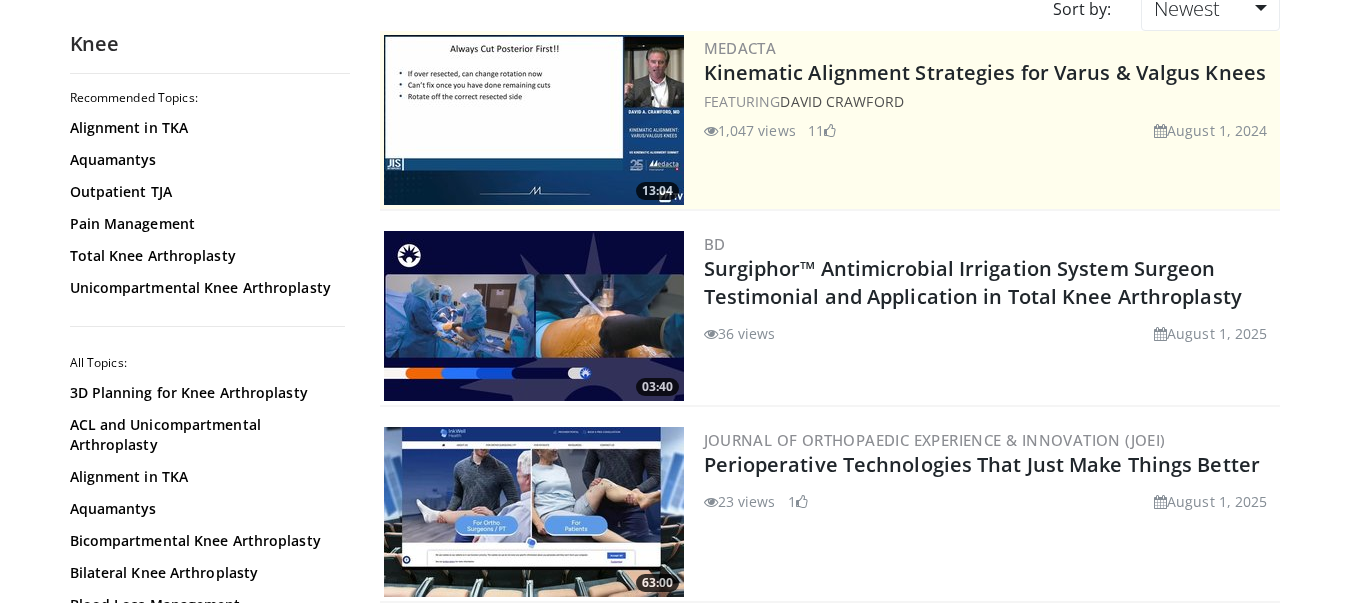 scroll, scrollTop: 151, scrollLeft: 0, axis: vertical 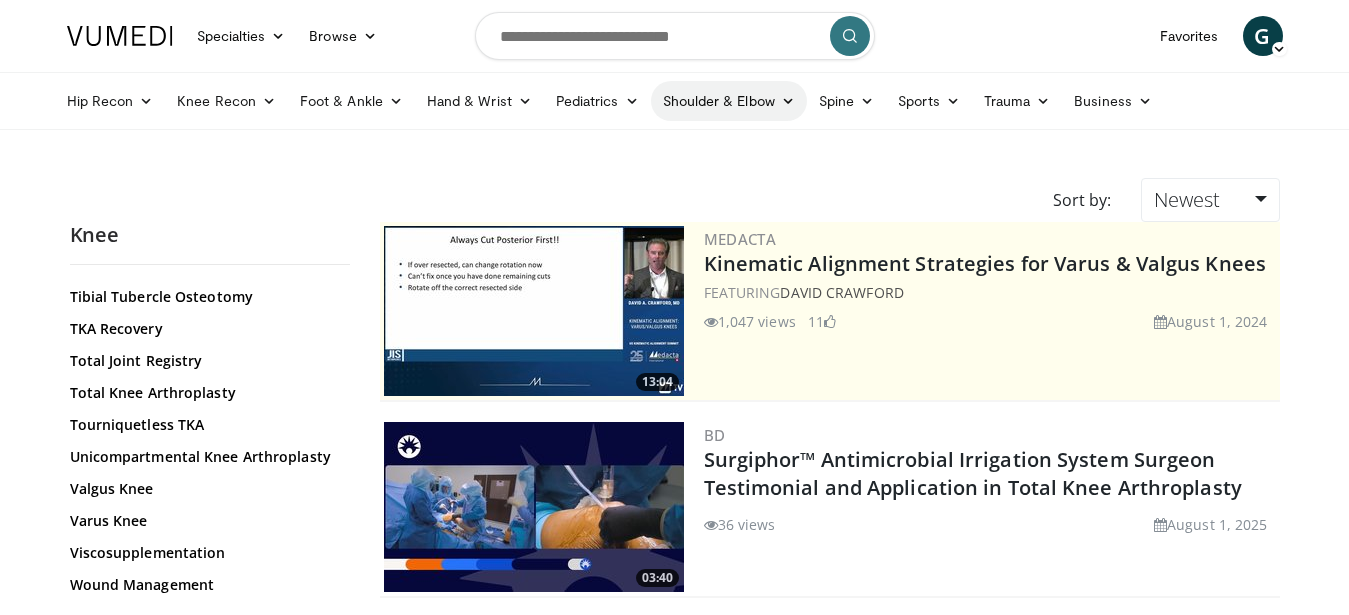 click on "Shoulder & Elbow" at bounding box center (729, 101) 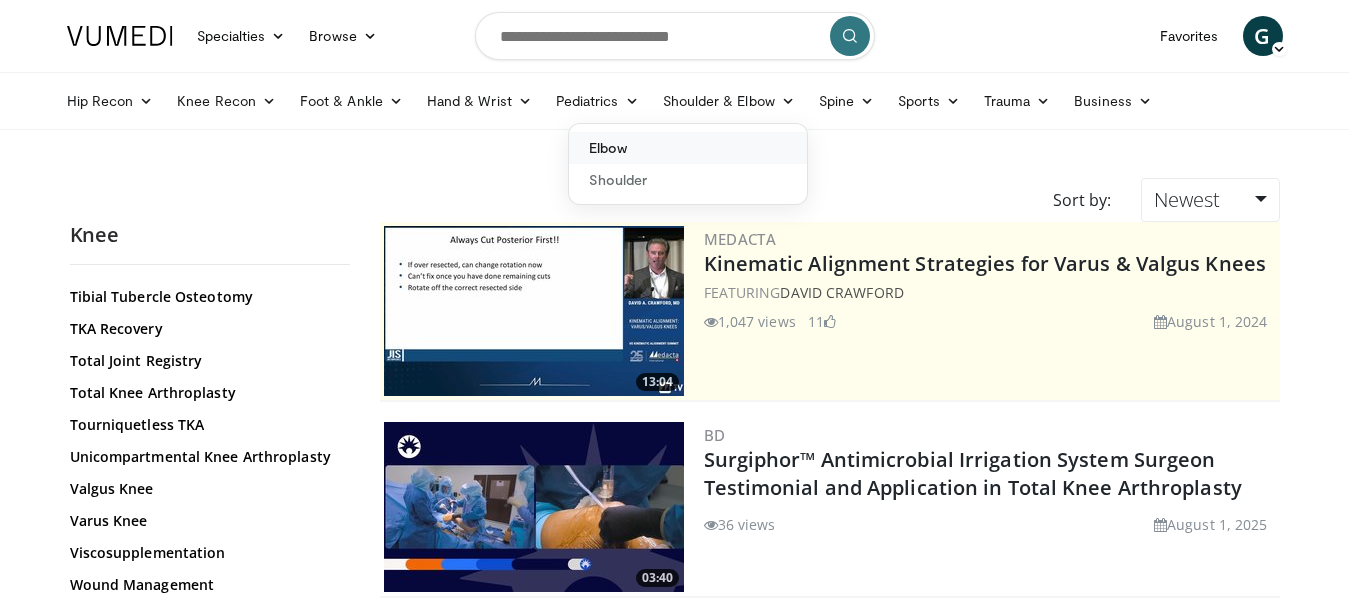 click on "Elbow" at bounding box center [688, 148] 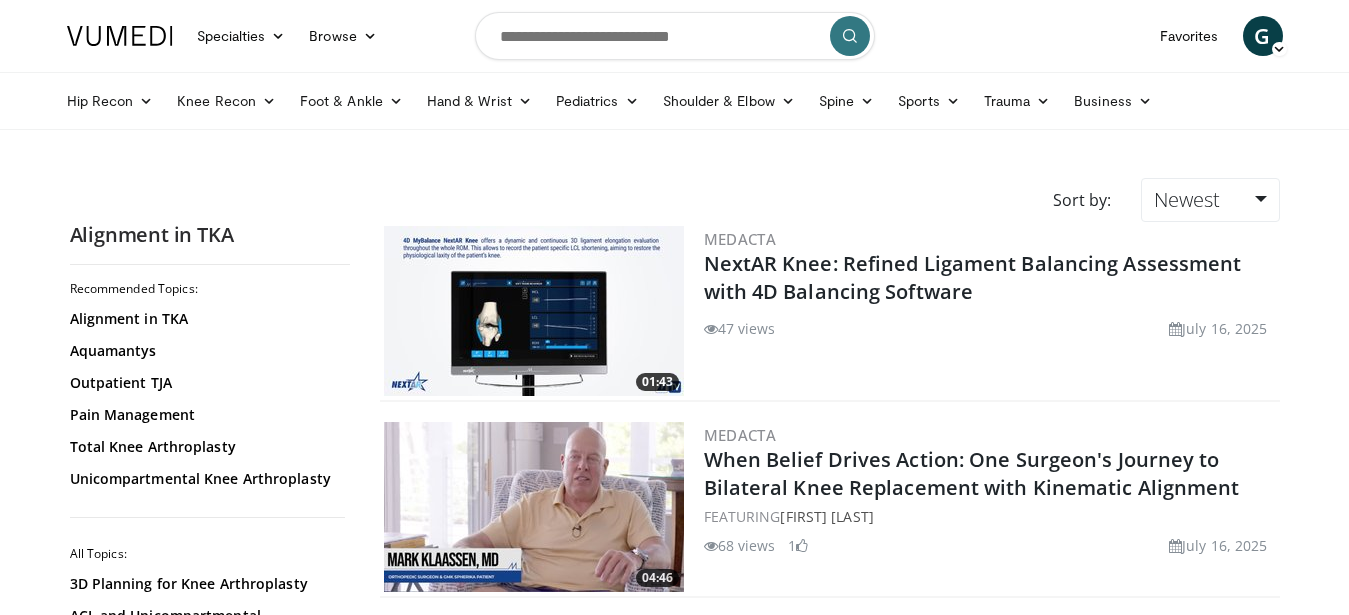scroll, scrollTop: 0, scrollLeft: 0, axis: both 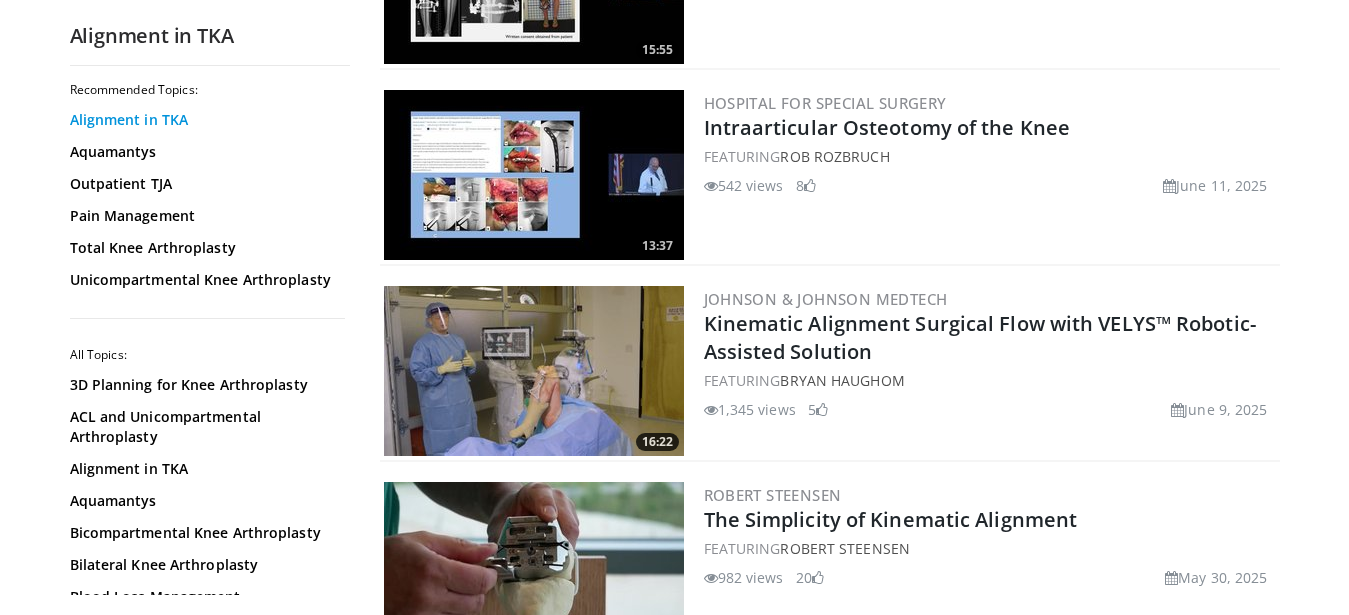click on "Alignment in TKA" at bounding box center [205, 120] 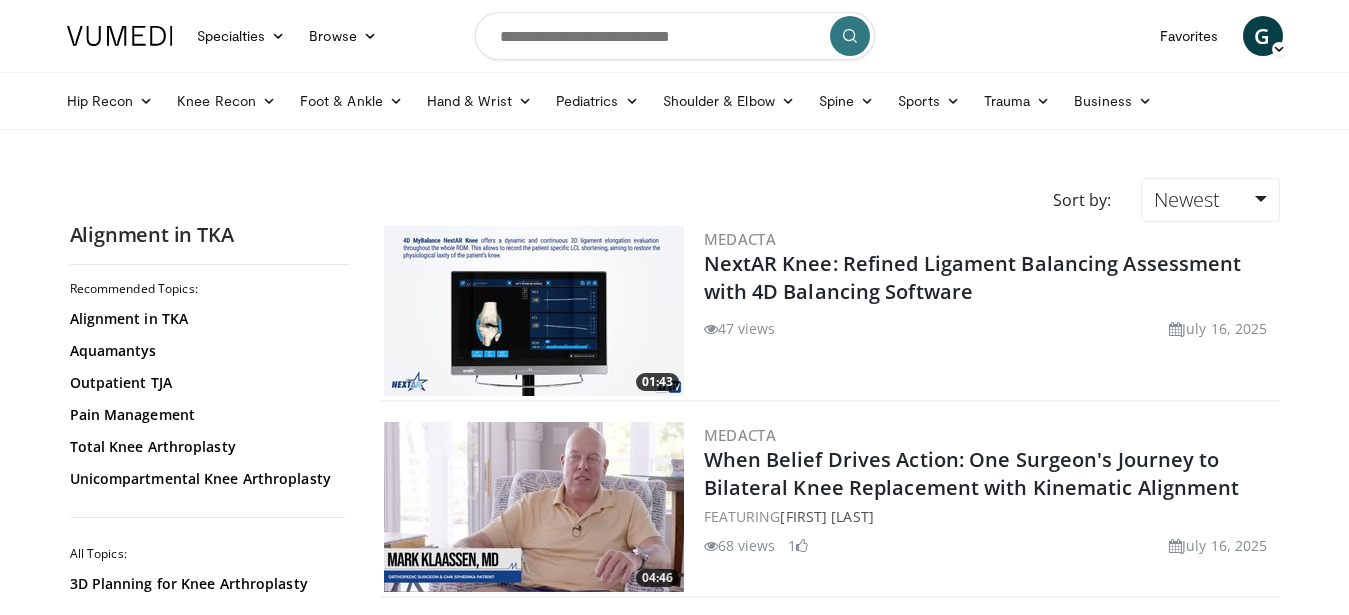 scroll, scrollTop: 0, scrollLeft: 0, axis: both 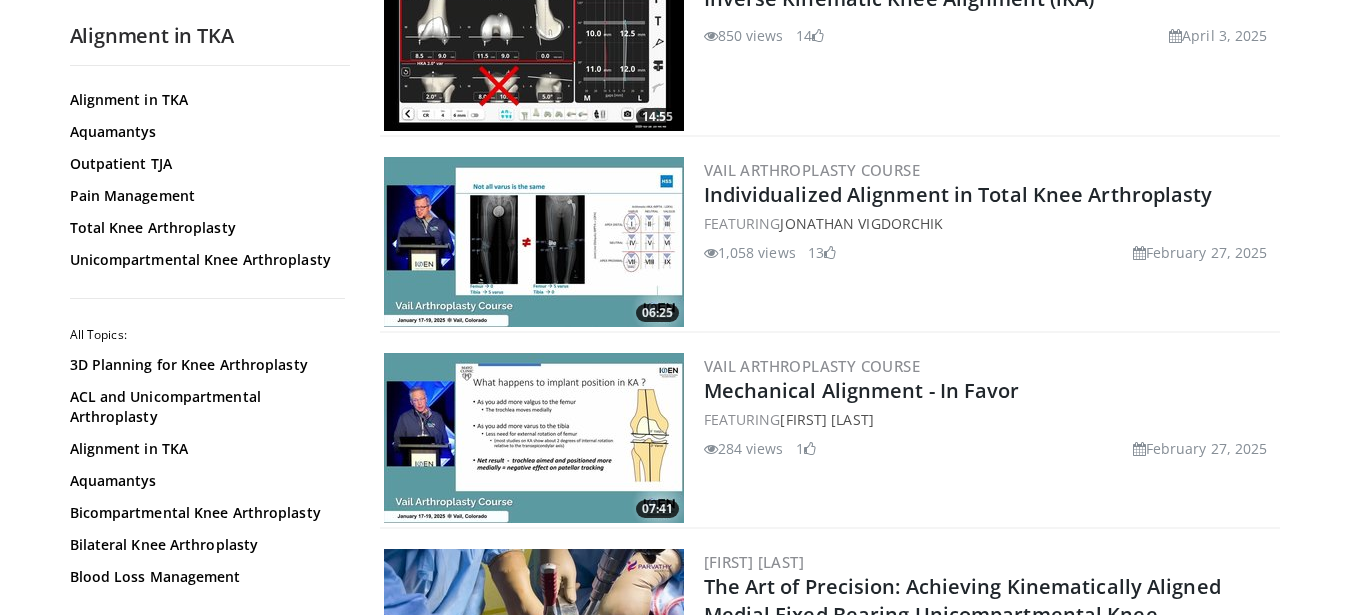 click at bounding box center [534, 242] 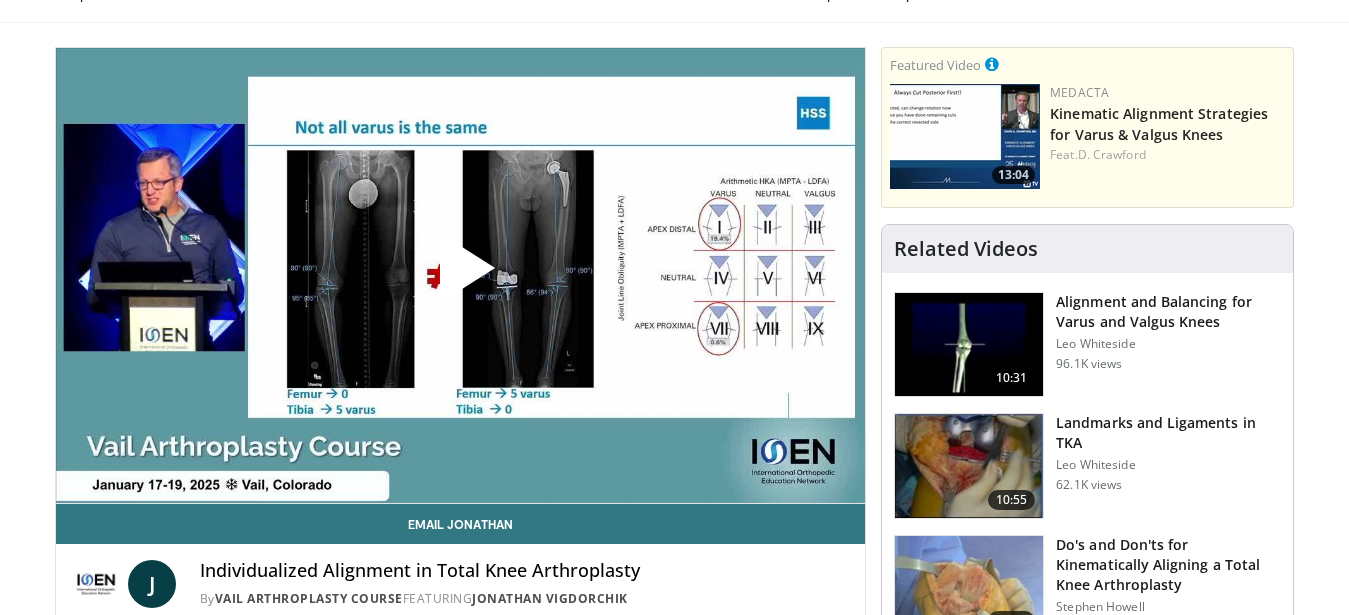 scroll, scrollTop: 107, scrollLeft: 0, axis: vertical 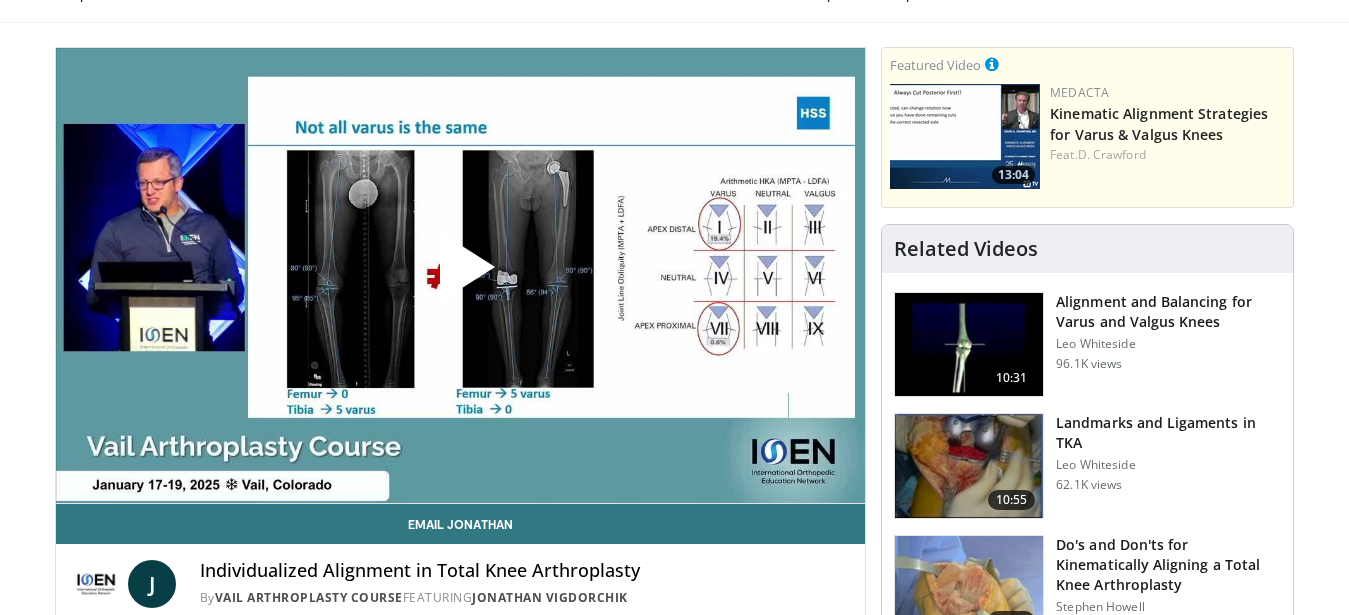 click at bounding box center [460, 275] 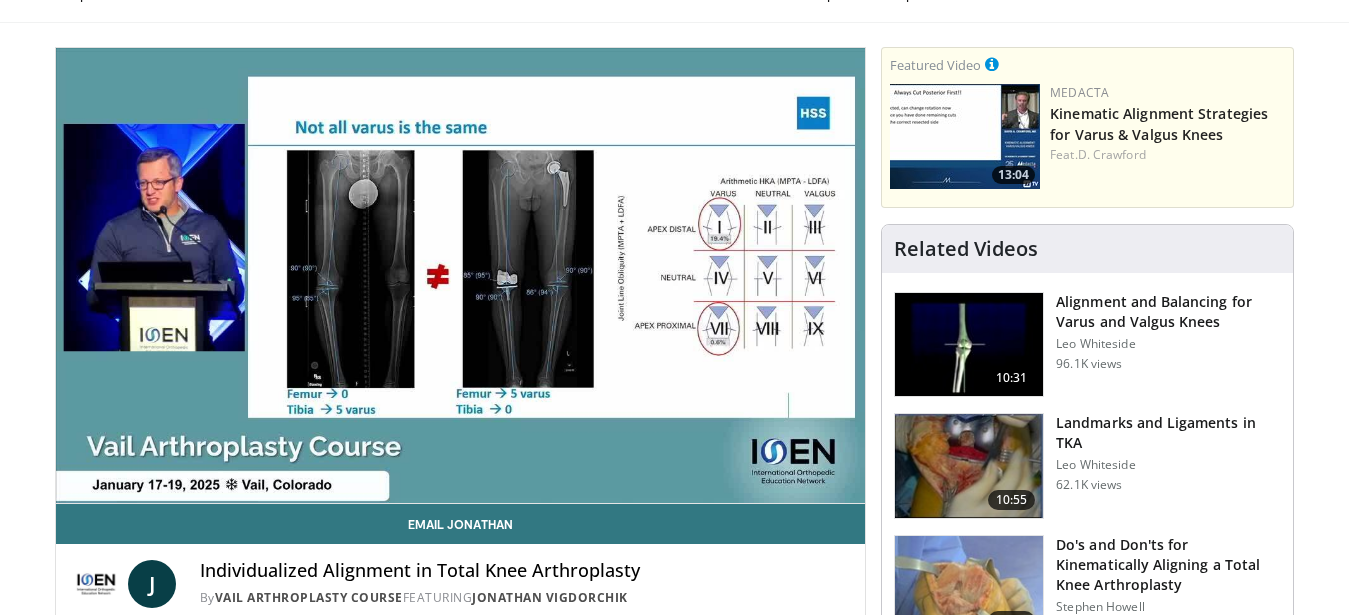 scroll, scrollTop: 0, scrollLeft: 0, axis: both 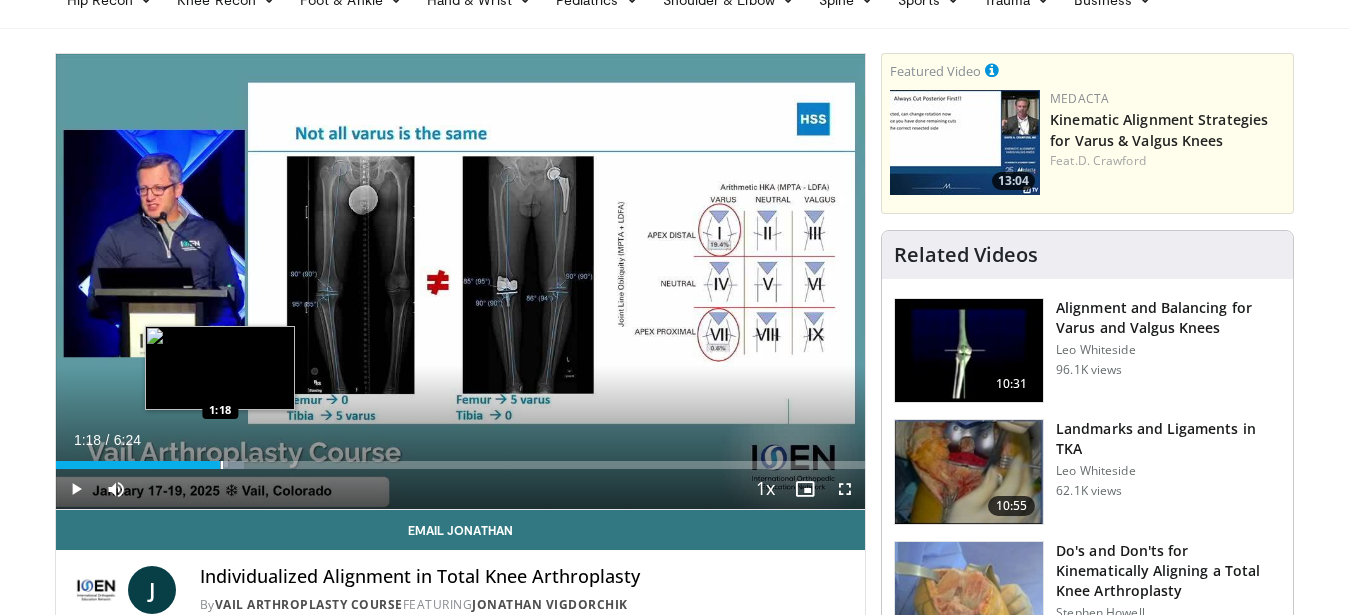 click on "Loaded :  23.25% 1:18 1:18" at bounding box center [461, 459] 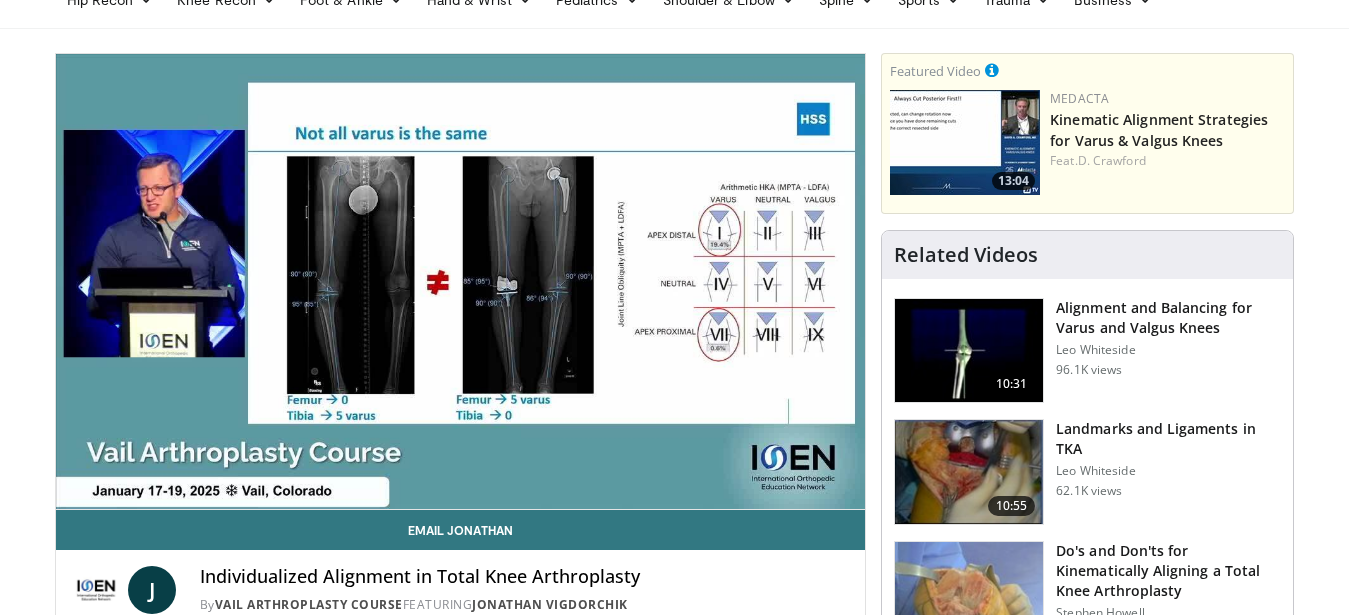click on "**********" at bounding box center (461, 282) 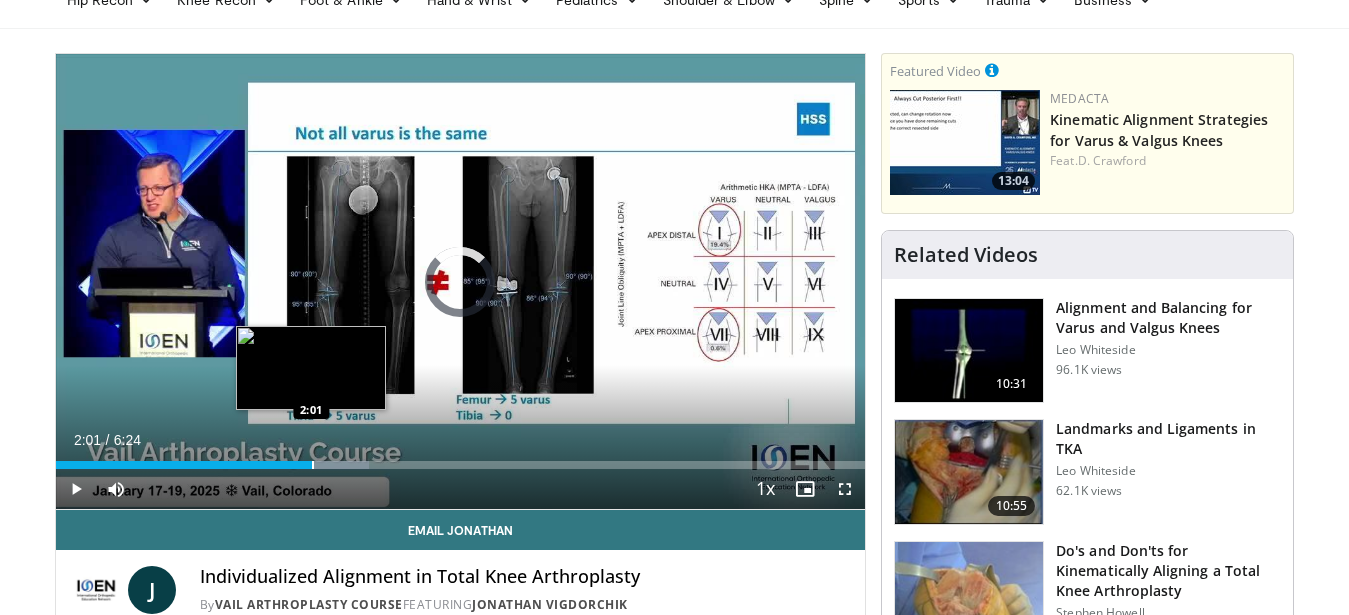 click at bounding box center [313, 465] 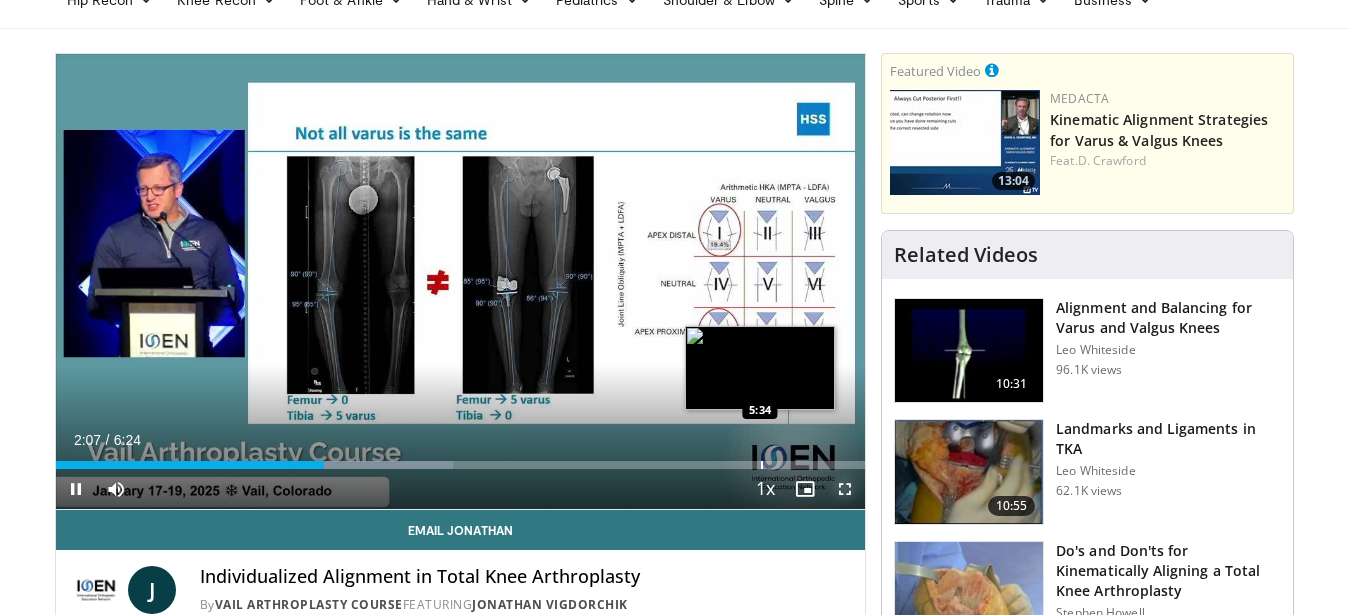 click at bounding box center (845, 489) 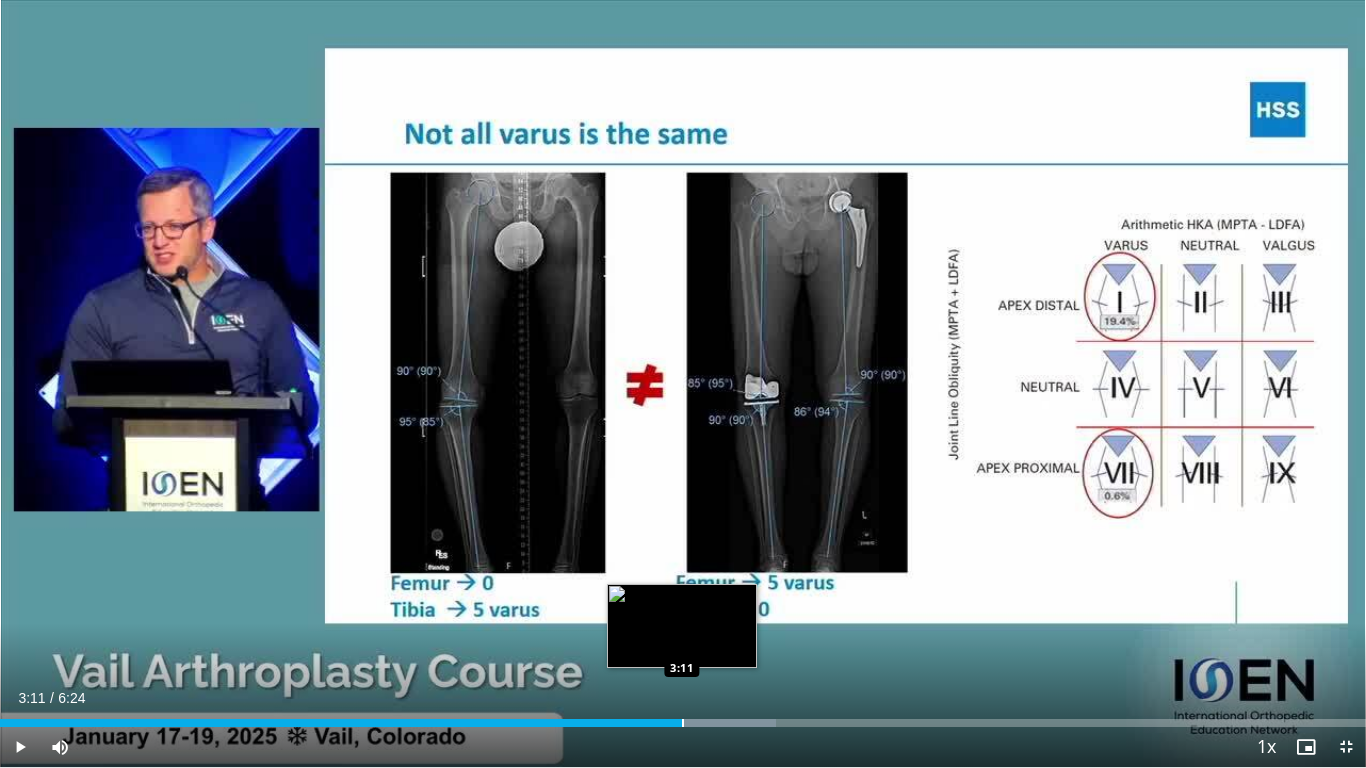 click at bounding box center (683, 723) 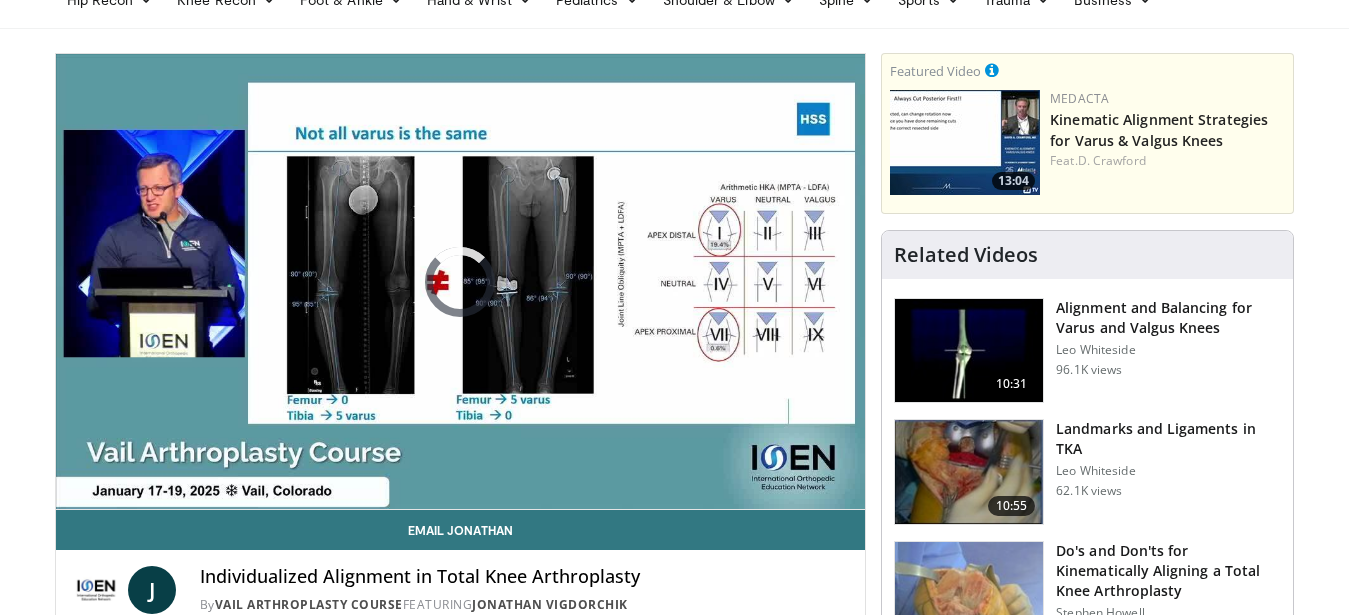 click at bounding box center [969, 351] 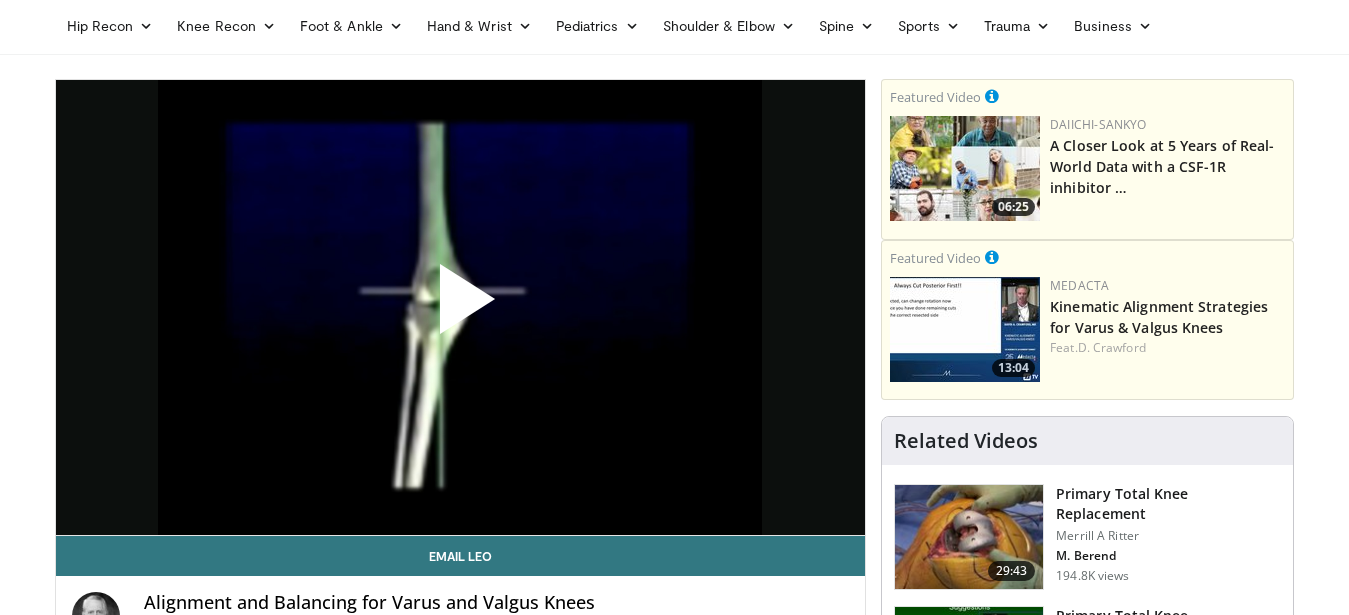 click at bounding box center (460, 307) 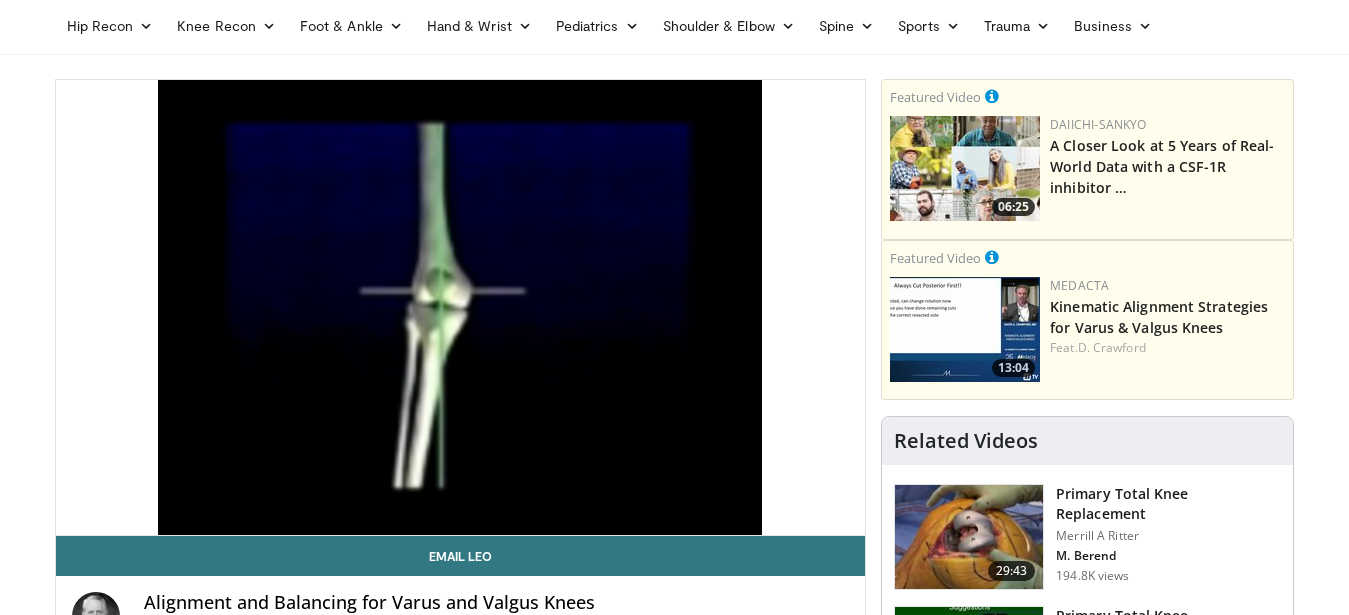 scroll, scrollTop: 75, scrollLeft: 0, axis: vertical 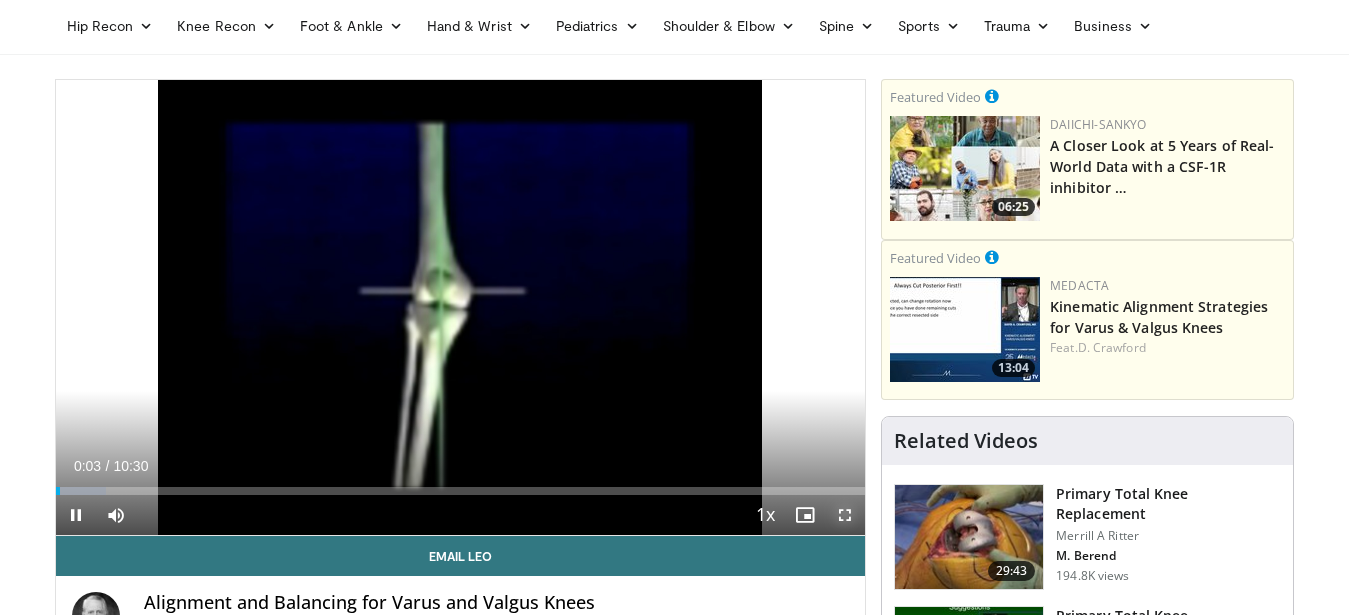 click at bounding box center [845, 515] 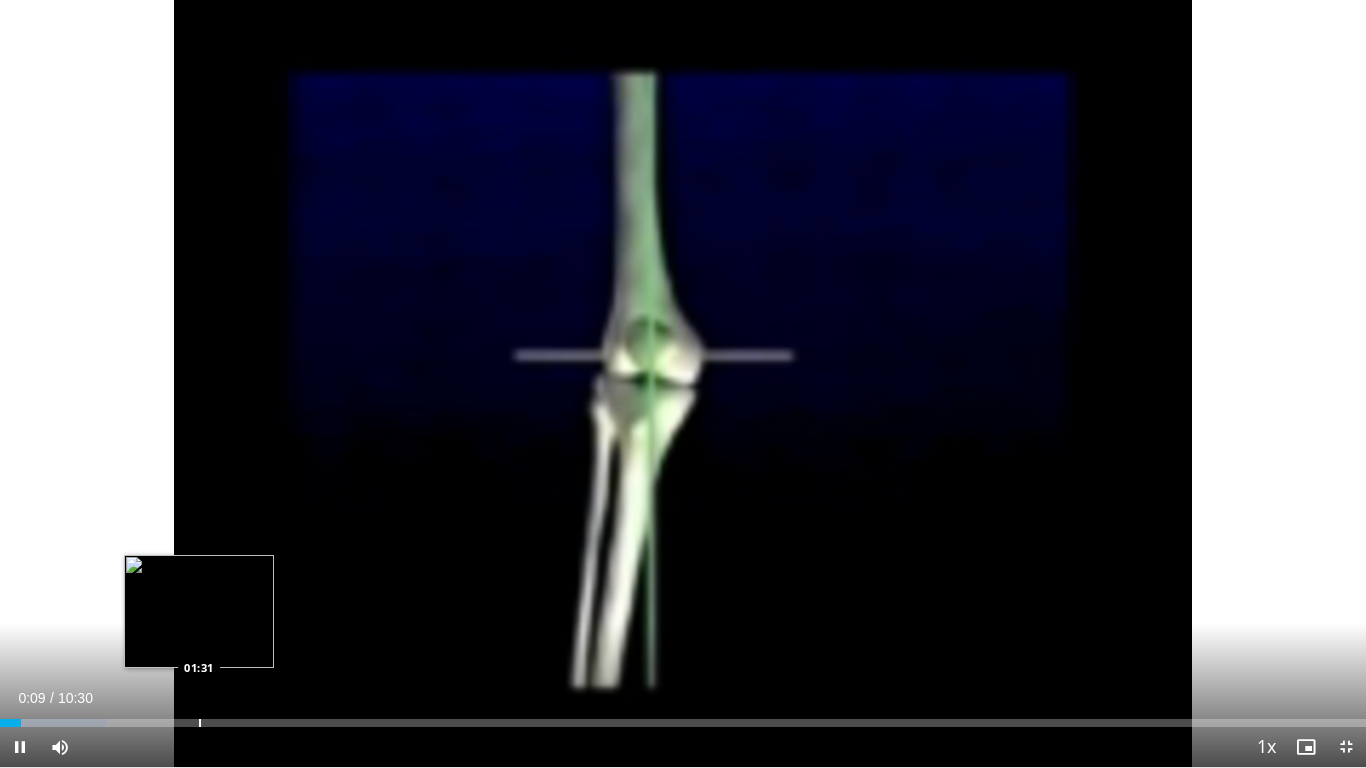 click at bounding box center [200, 723] 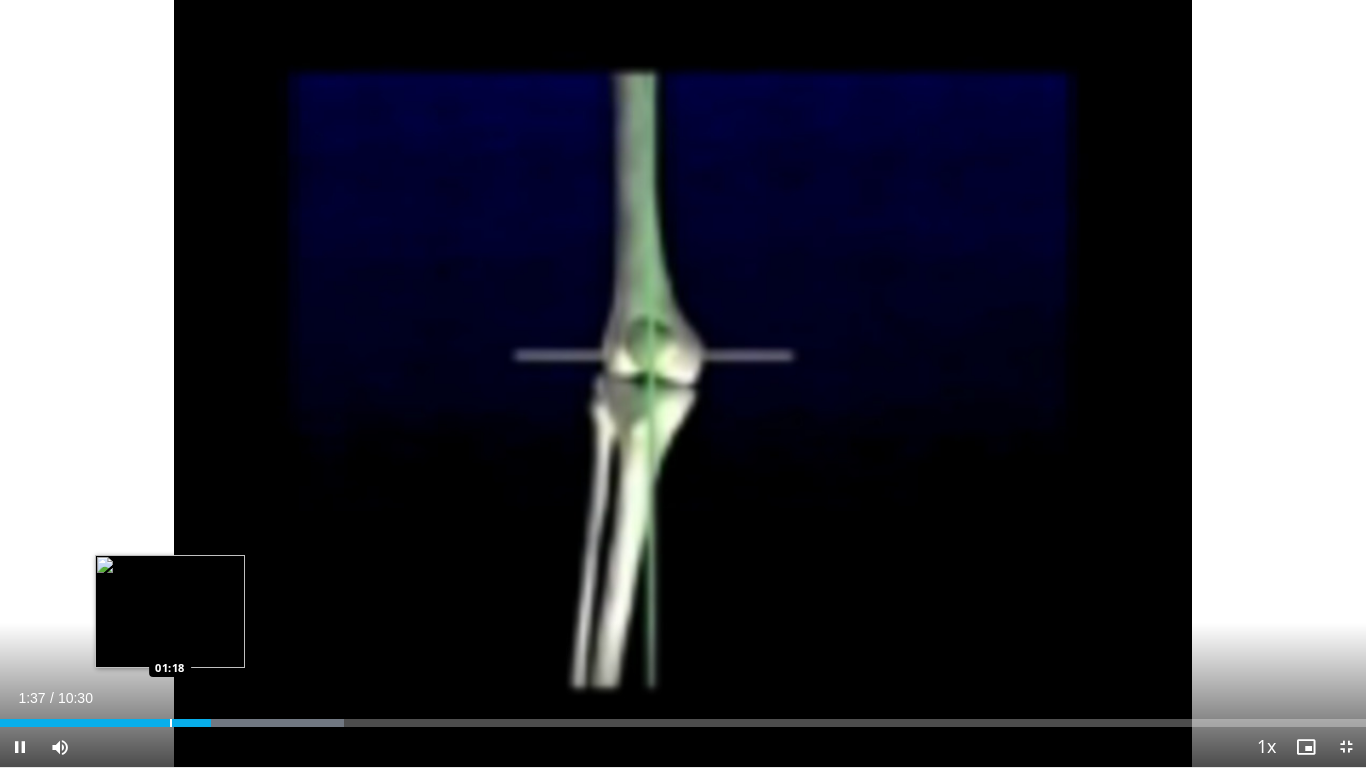 click on "**********" at bounding box center [683, 384] 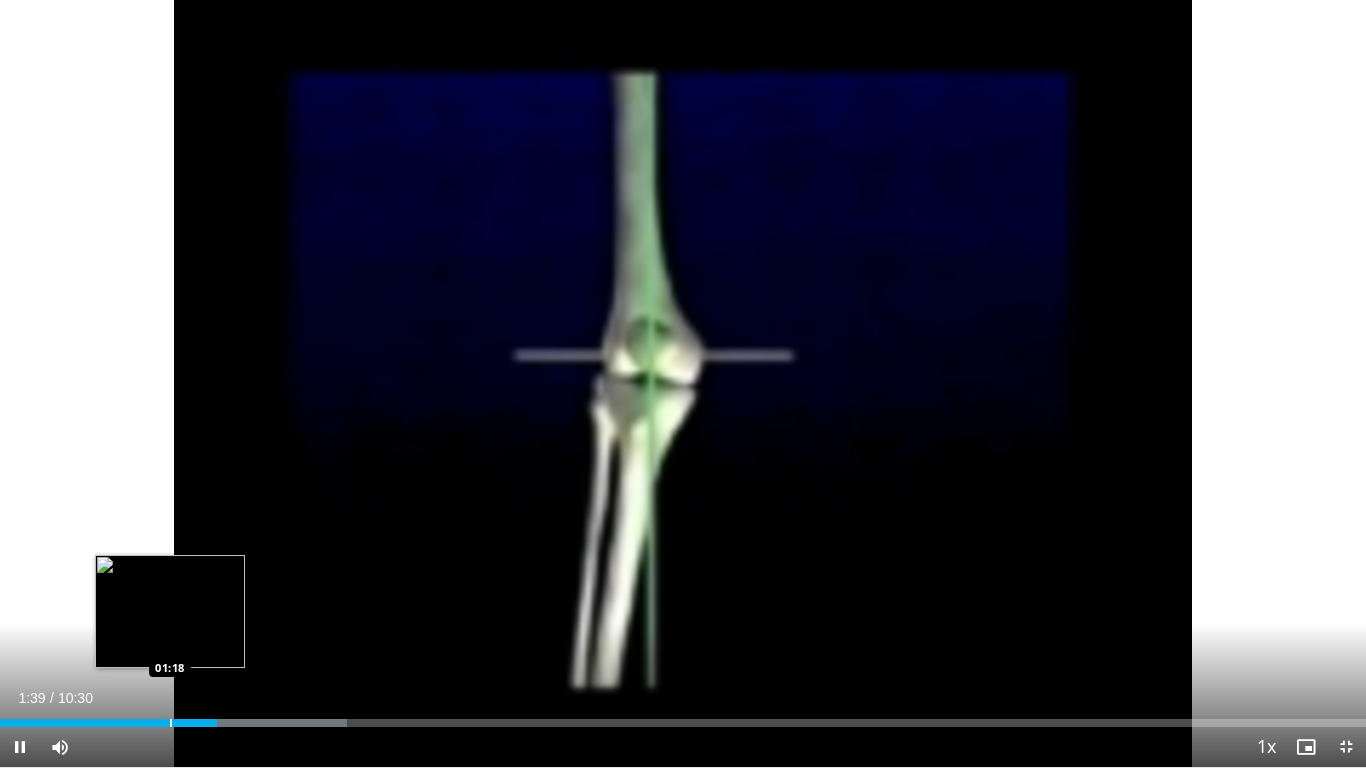click on "Loaded :  25.37% 01:40 01:18" at bounding box center (683, 717) 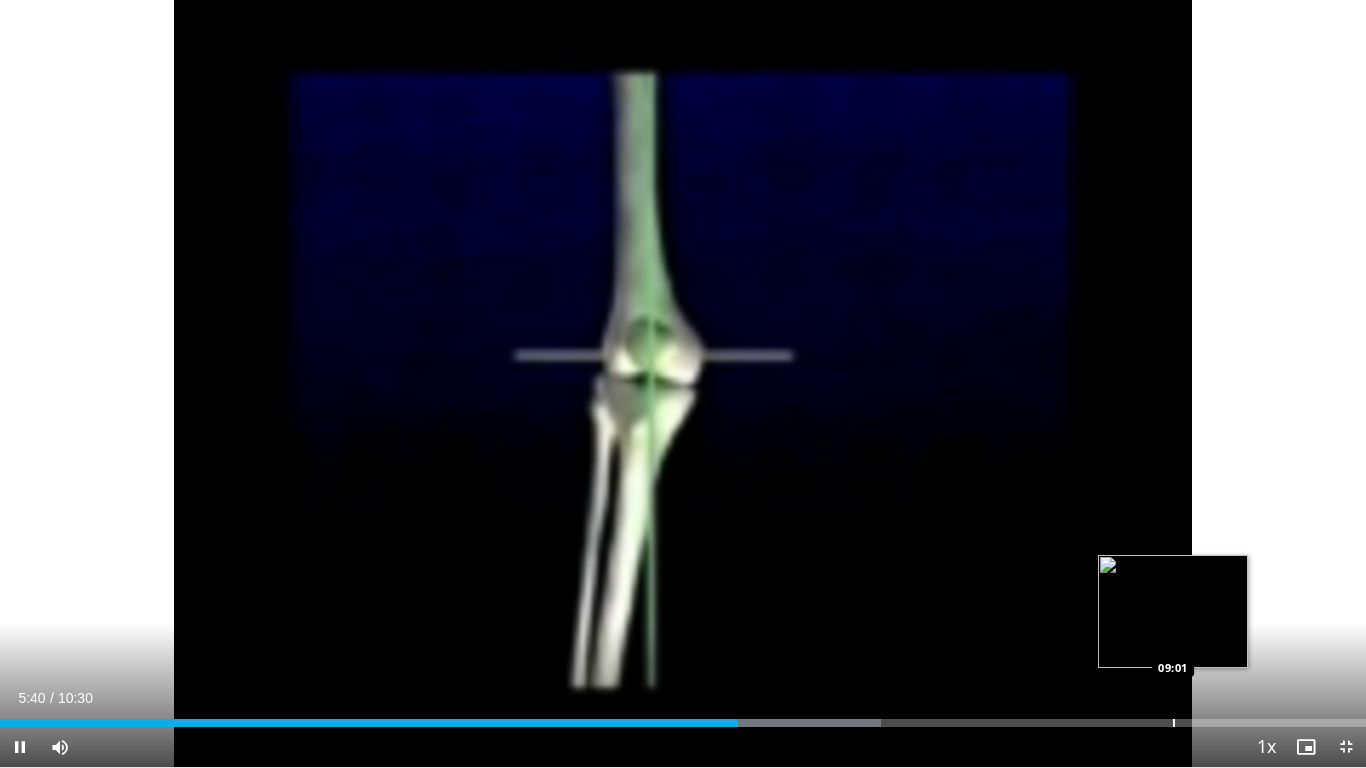 click on "Loaded :  64.49% 05:40 09:01" at bounding box center [683, 723] 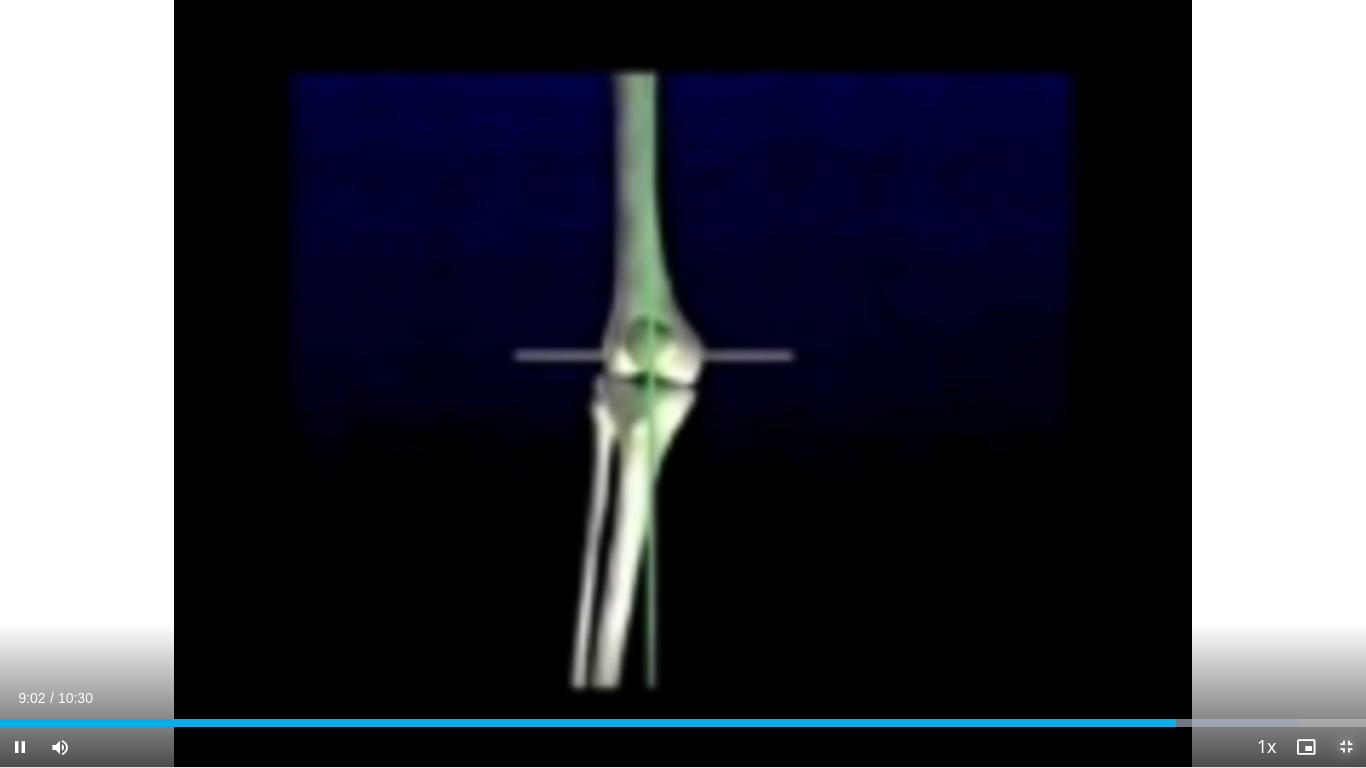 click at bounding box center [1346, 747] 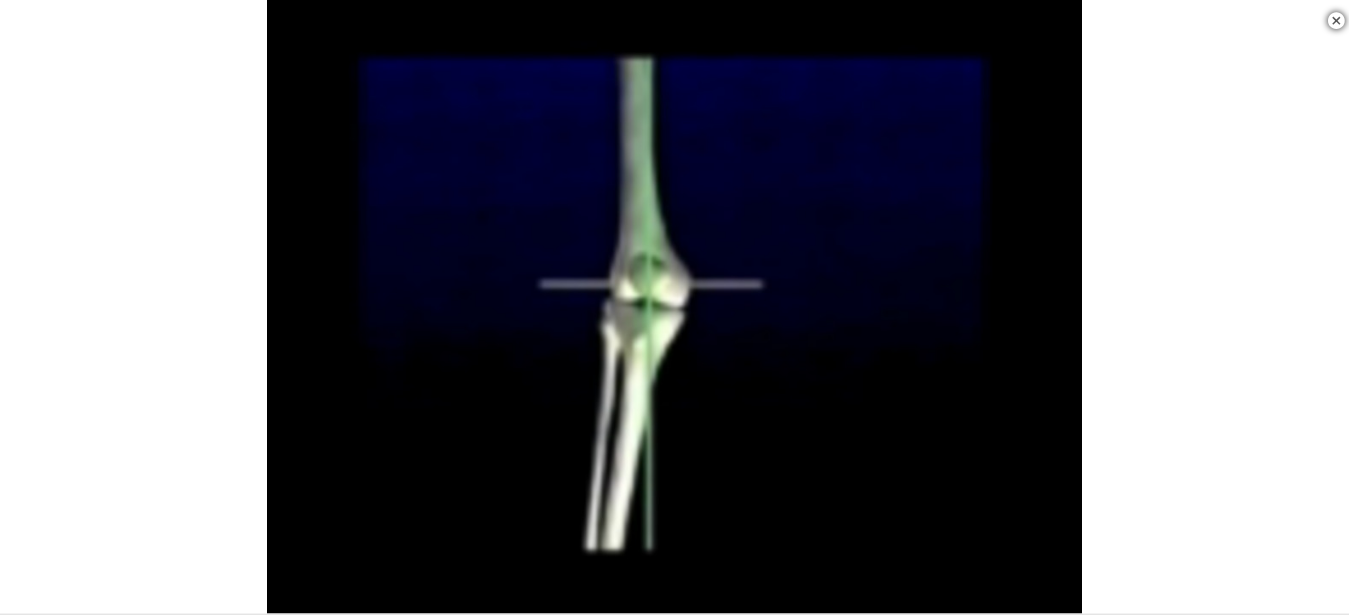 scroll, scrollTop: 340, scrollLeft: 0, axis: vertical 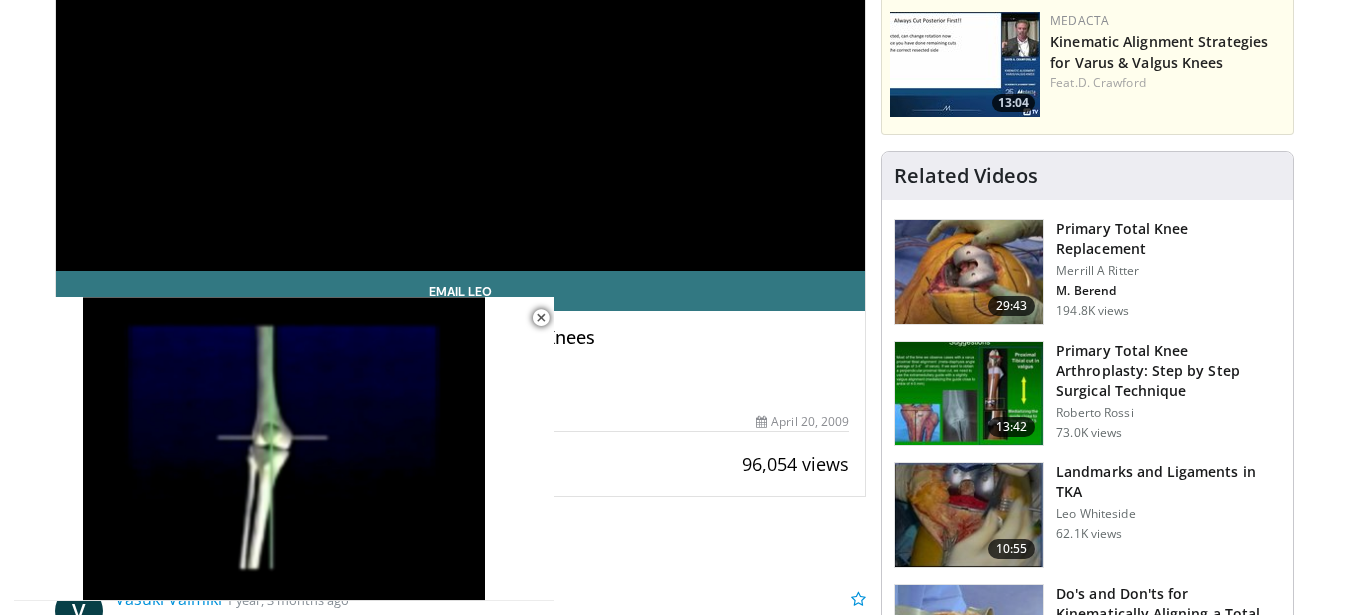 click at bounding box center (969, 394) 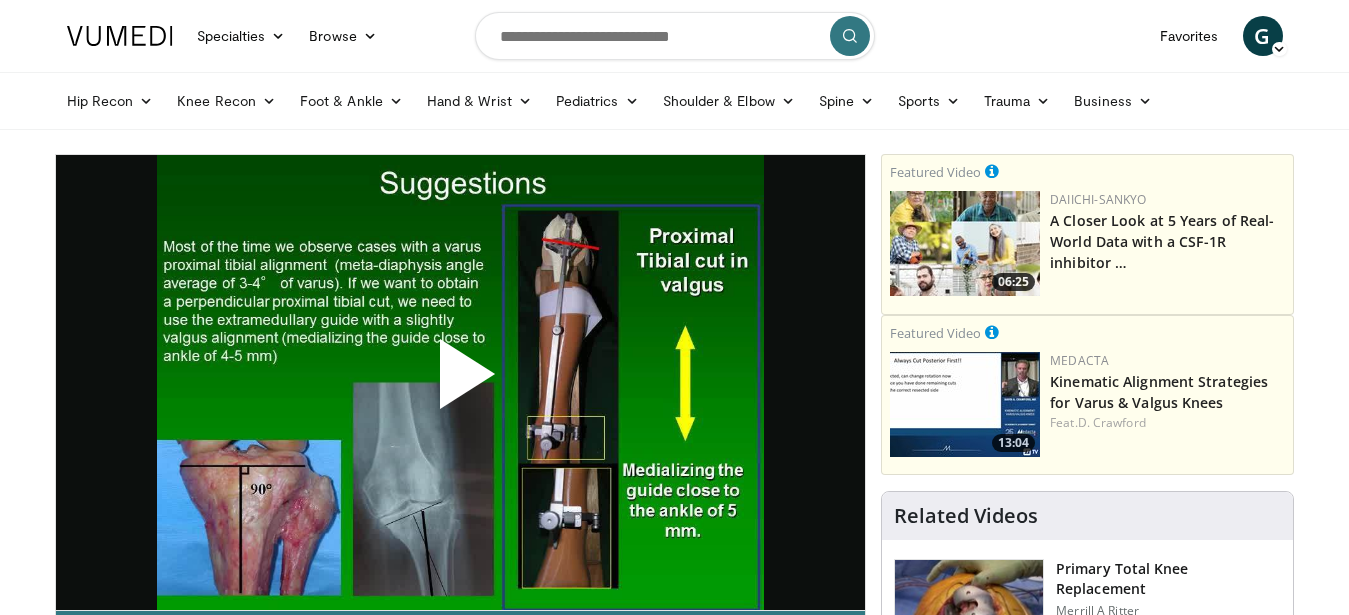 click at bounding box center [460, 382] 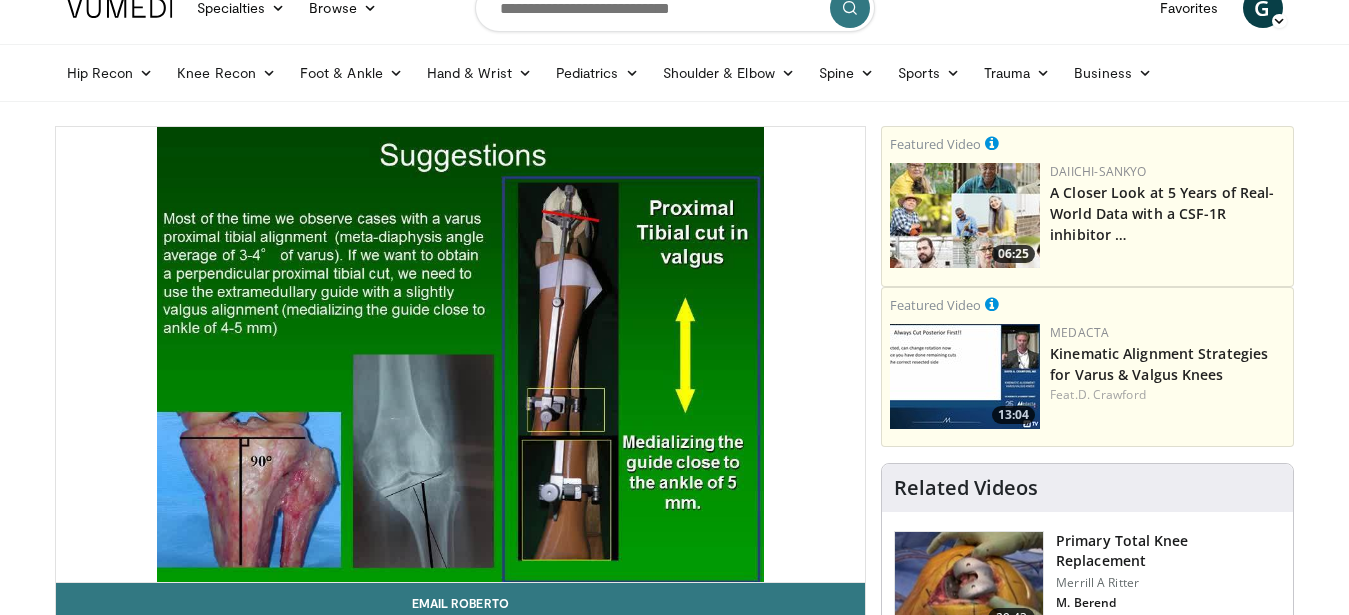 scroll, scrollTop: 28, scrollLeft: 0, axis: vertical 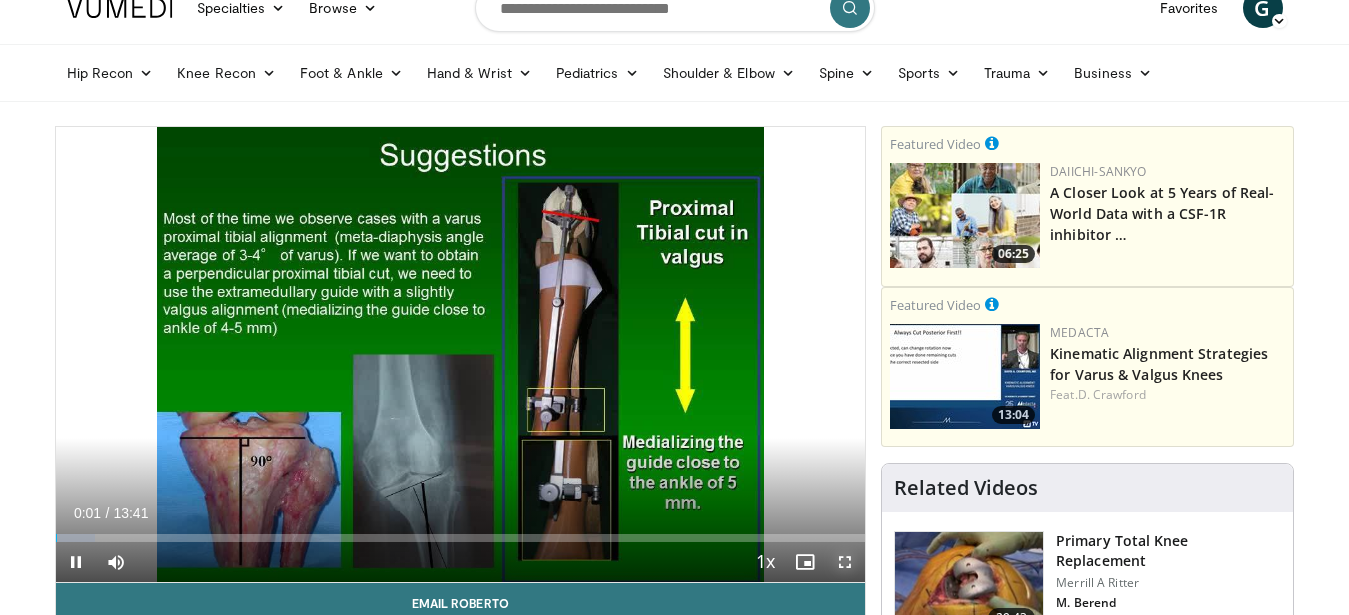 click at bounding box center (845, 562) 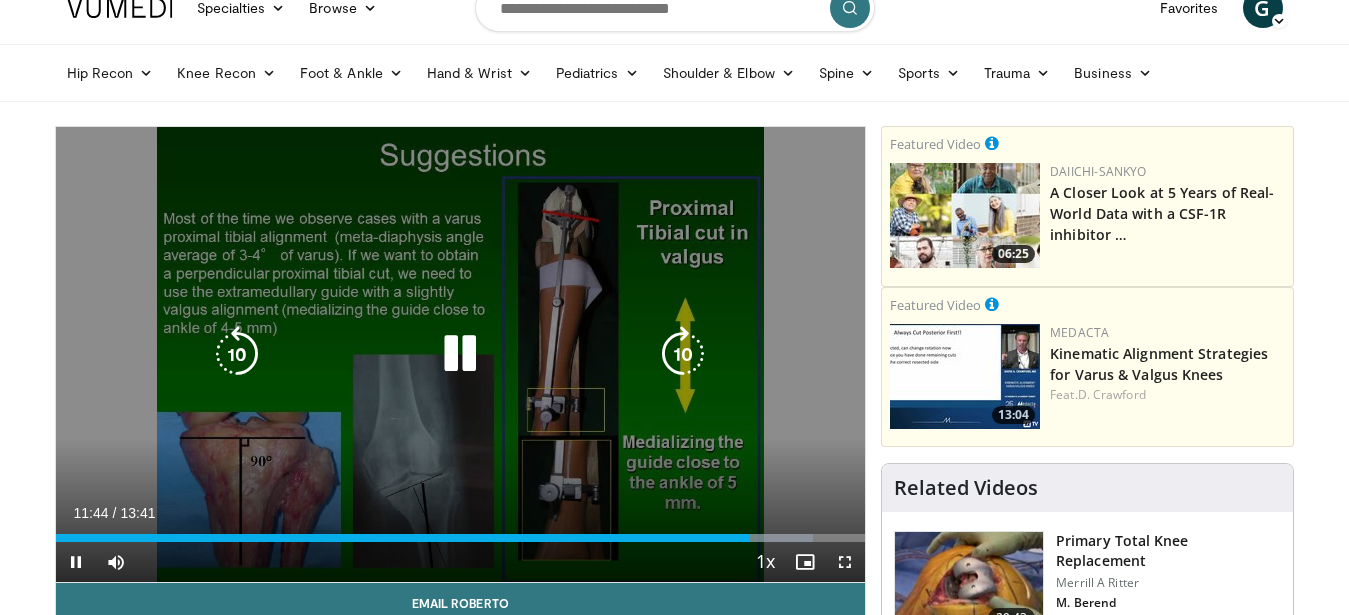 click at bounding box center [460, 354] 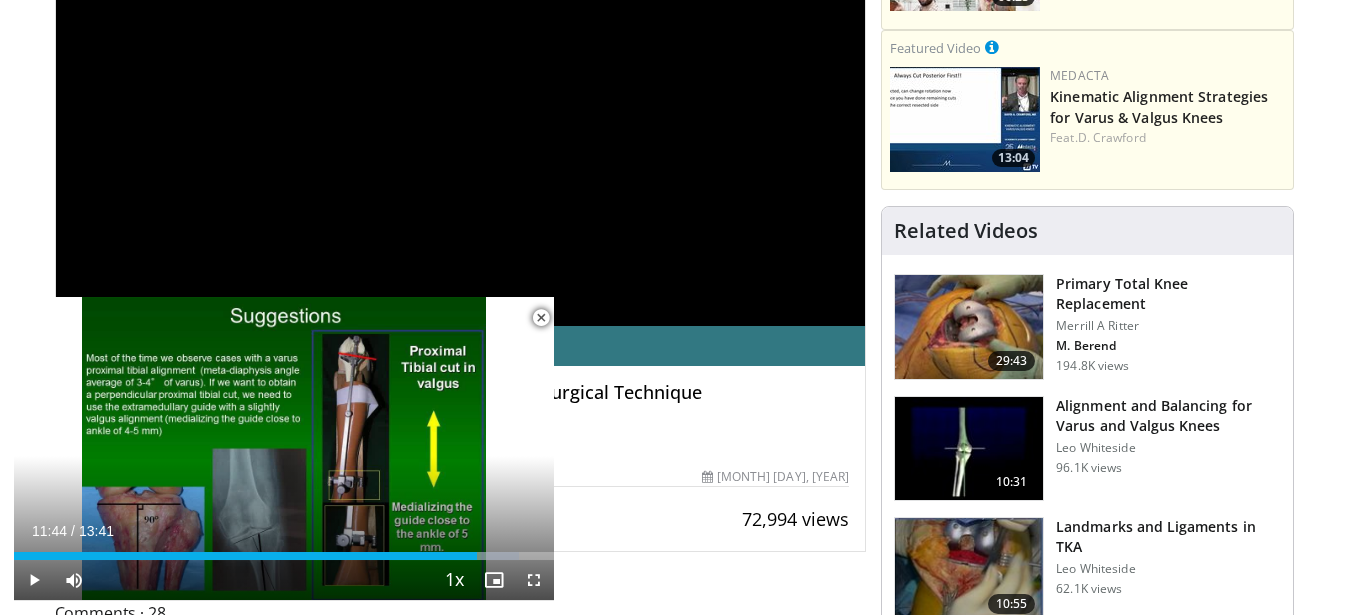 scroll, scrollTop: 292, scrollLeft: 0, axis: vertical 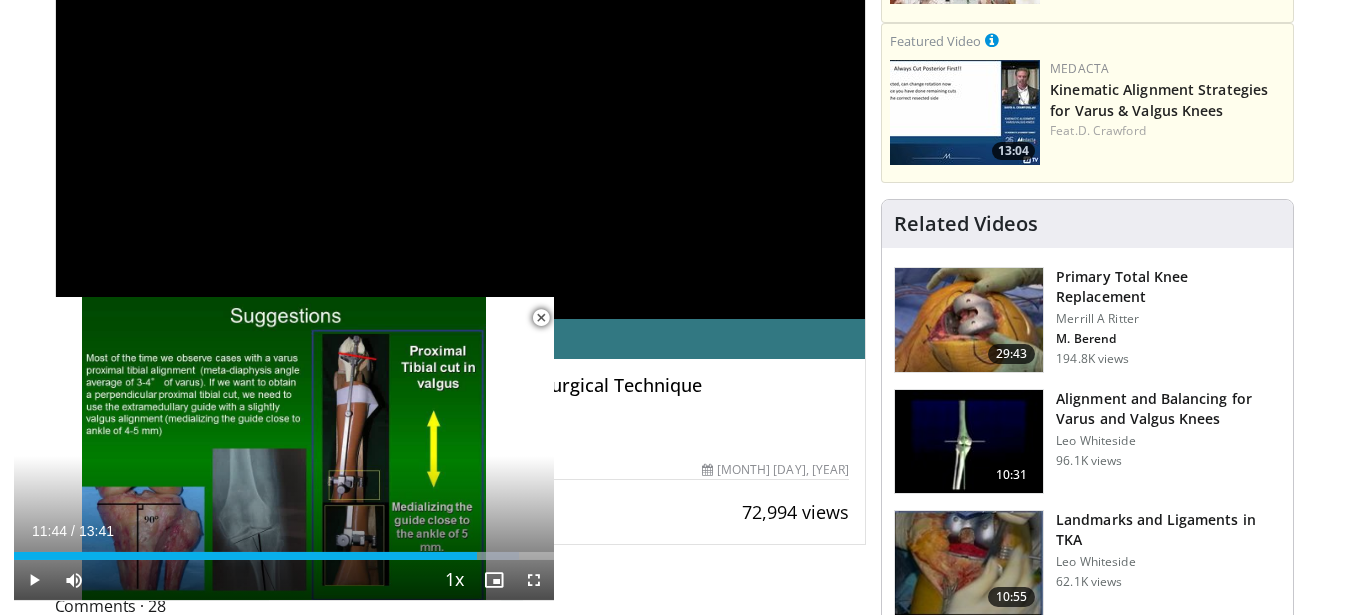 click at bounding box center (541, 318) 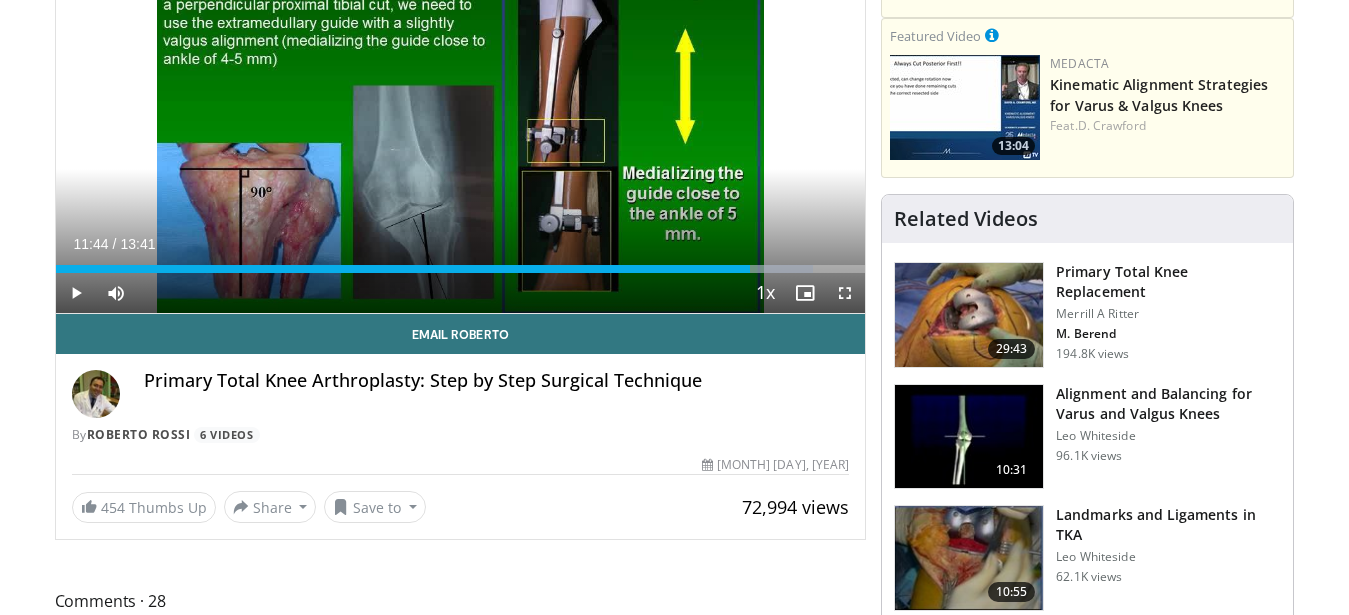scroll, scrollTop: 281, scrollLeft: 0, axis: vertical 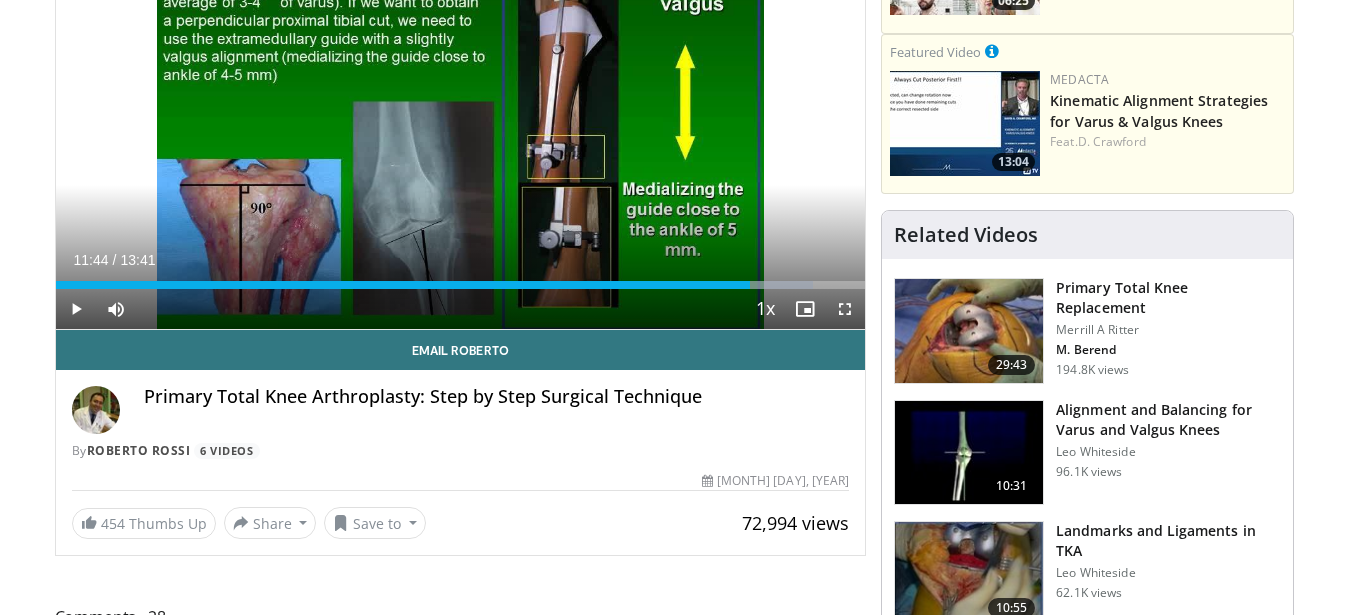 click at bounding box center (969, 331) 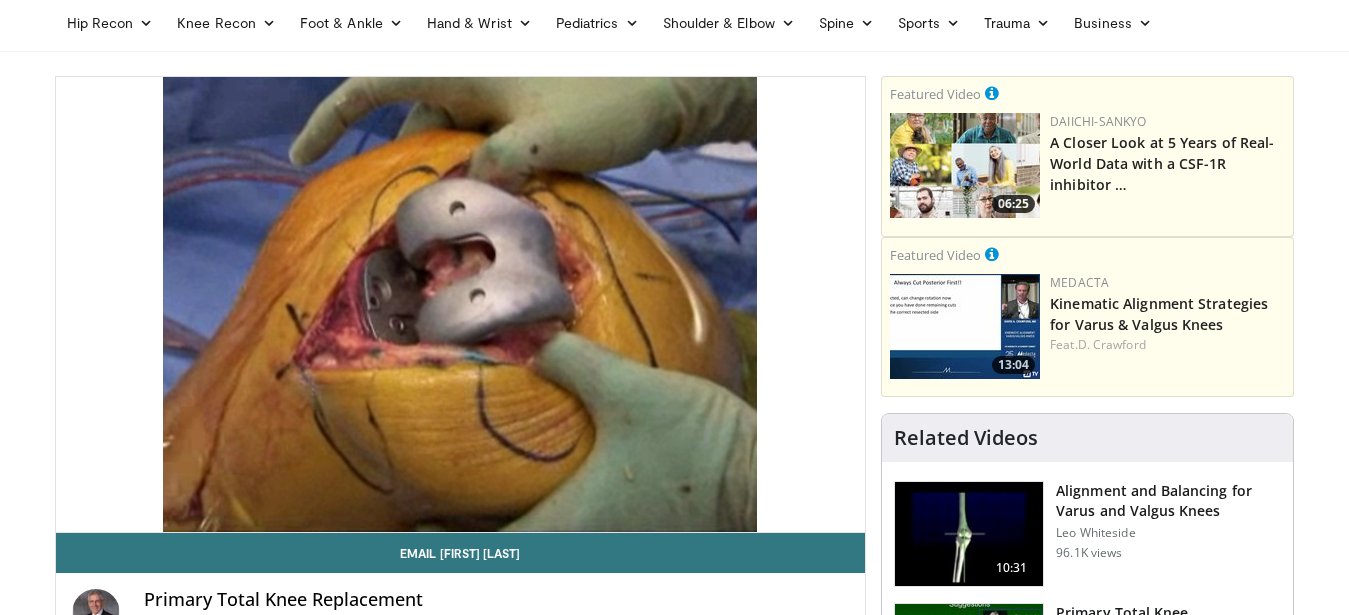 scroll, scrollTop: 78, scrollLeft: 0, axis: vertical 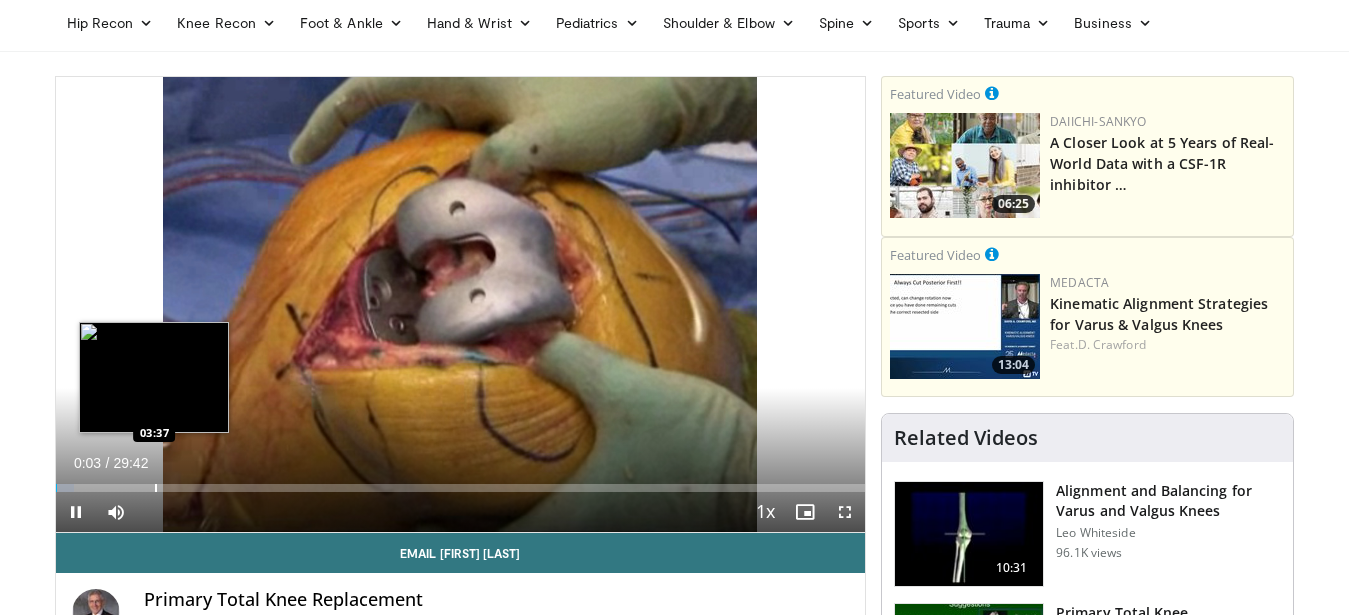 click on "Loaded :  2.24% 00:04 03:37" at bounding box center [461, 482] 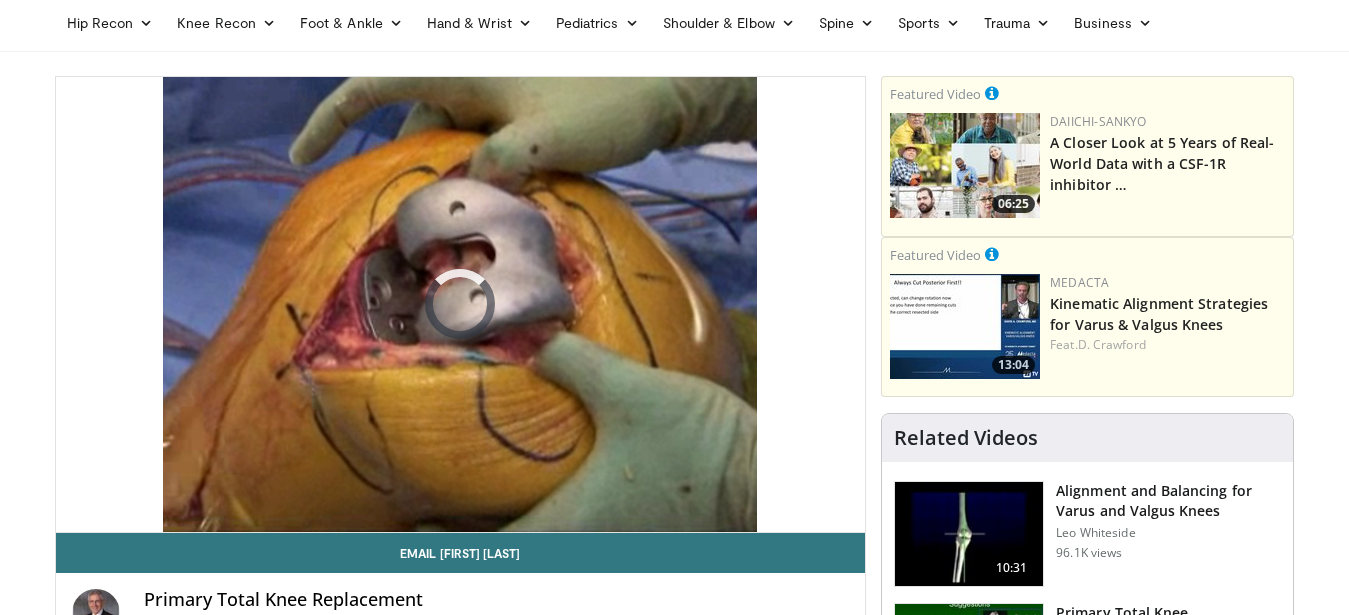 click on "Loaded :  2.24% 03:37 03:37" at bounding box center [461, 522] 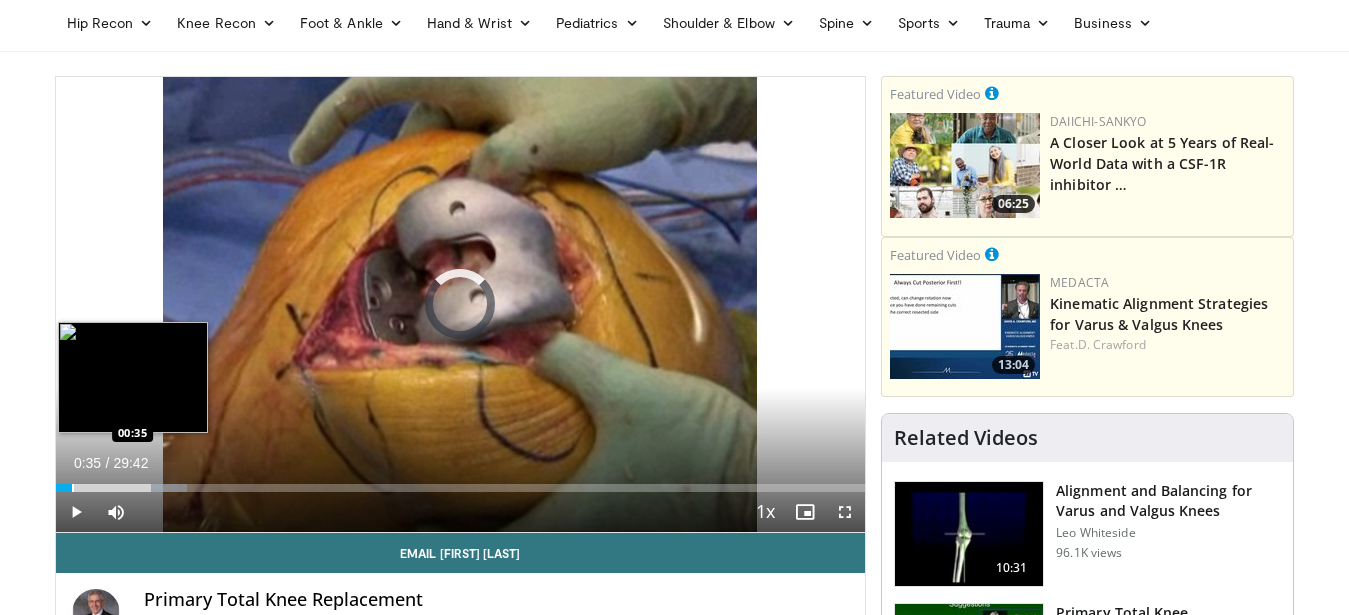 click on "Loaded :  16.24% 00:35 00:35" at bounding box center [461, 482] 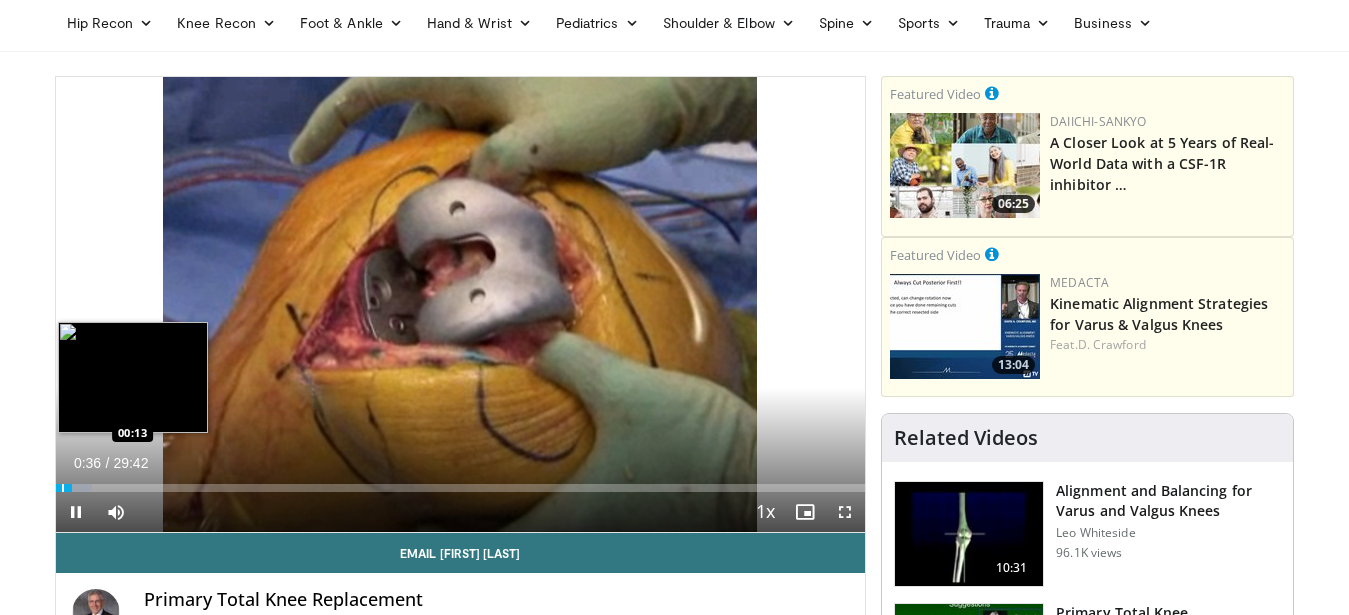 click on "00:36" at bounding box center [64, 488] 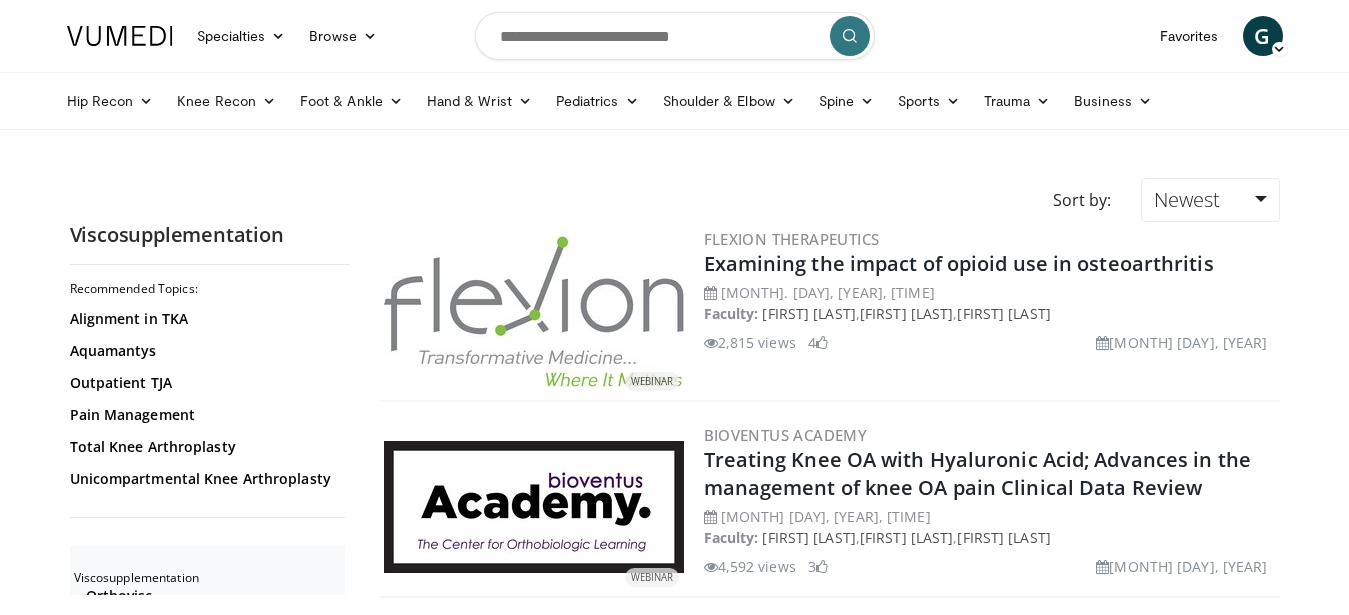 scroll, scrollTop: 0, scrollLeft: 0, axis: both 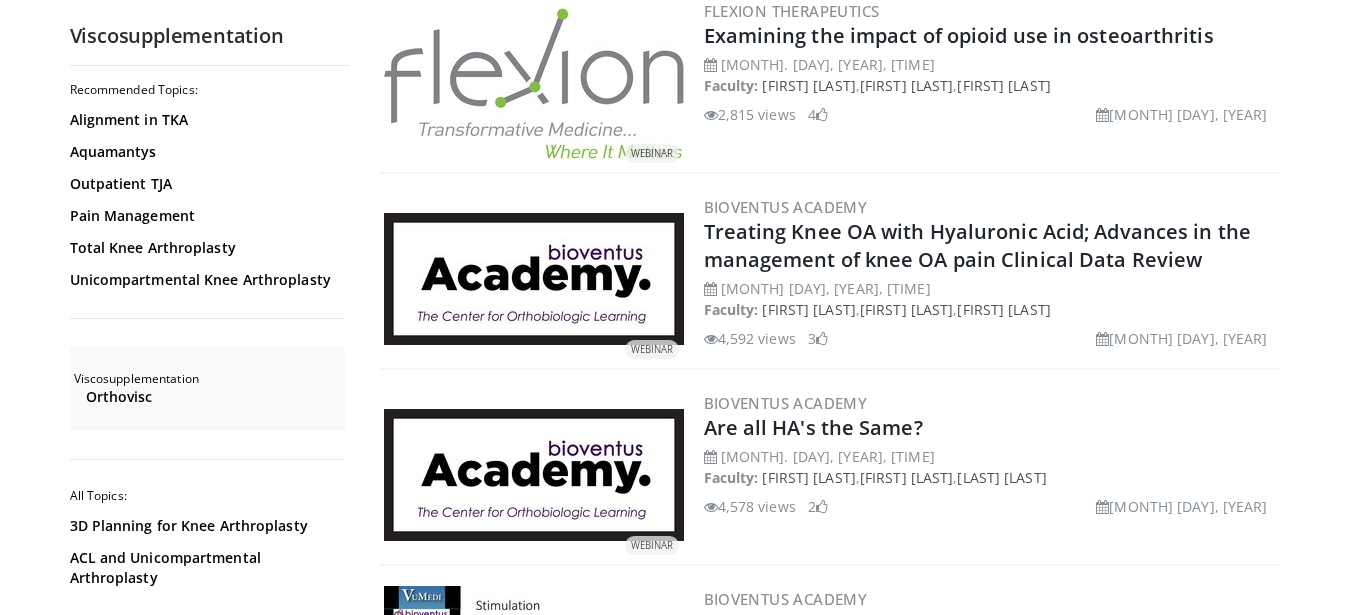 click at bounding box center [534, 280] 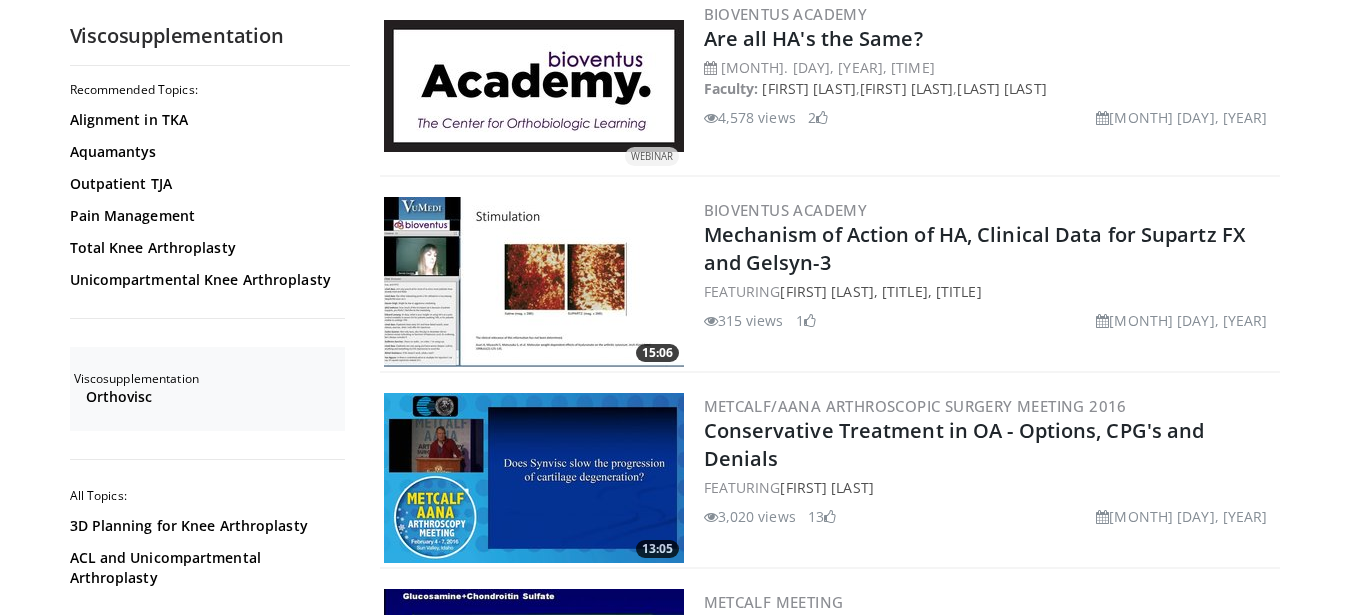 scroll, scrollTop: 618, scrollLeft: 0, axis: vertical 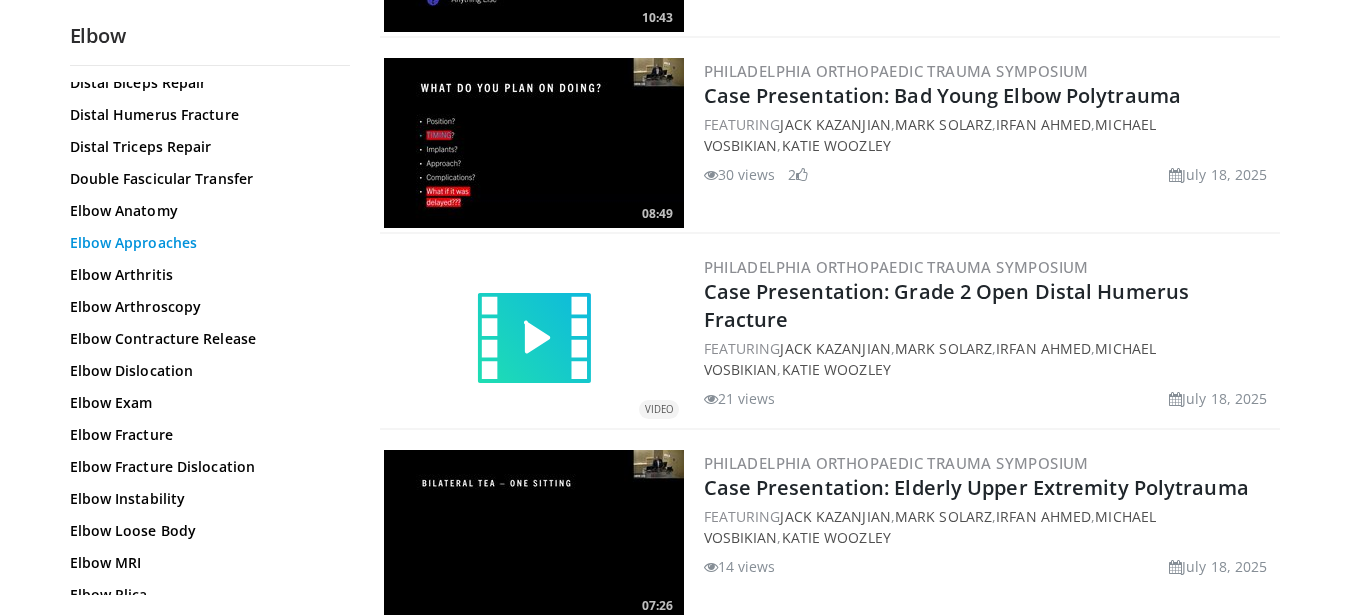 click on "Elbow Approaches" at bounding box center [205, 243] 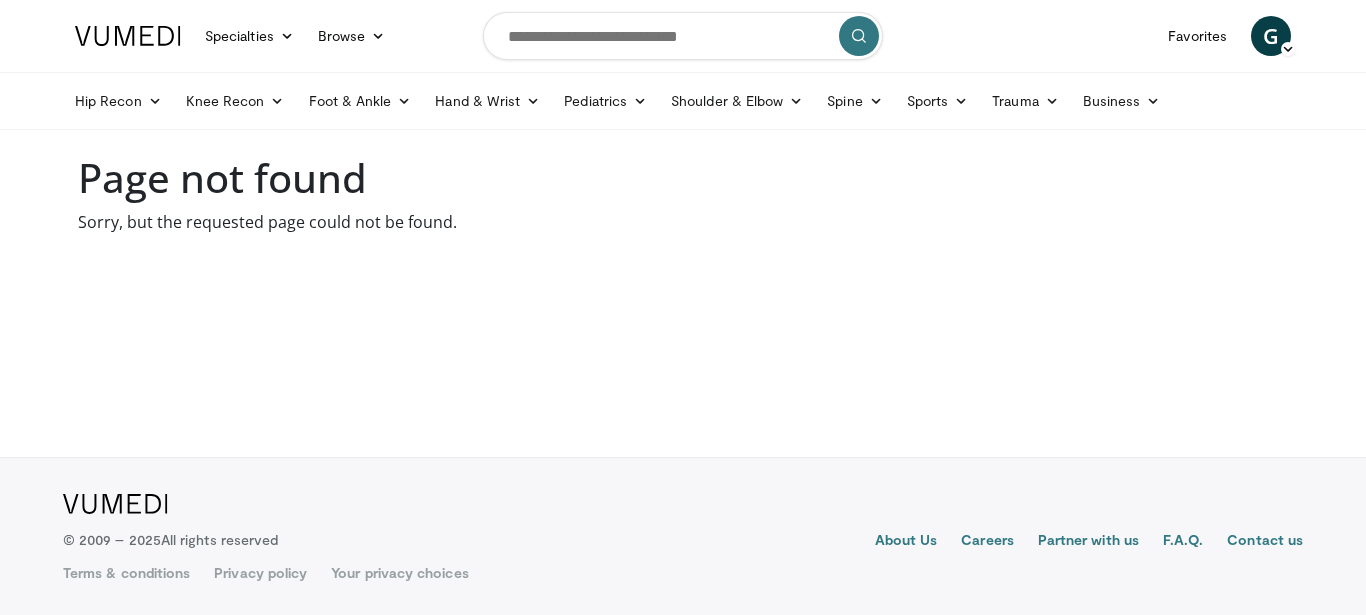 scroll, scrollTop: 0, scrollLeft: 0, axis: both 